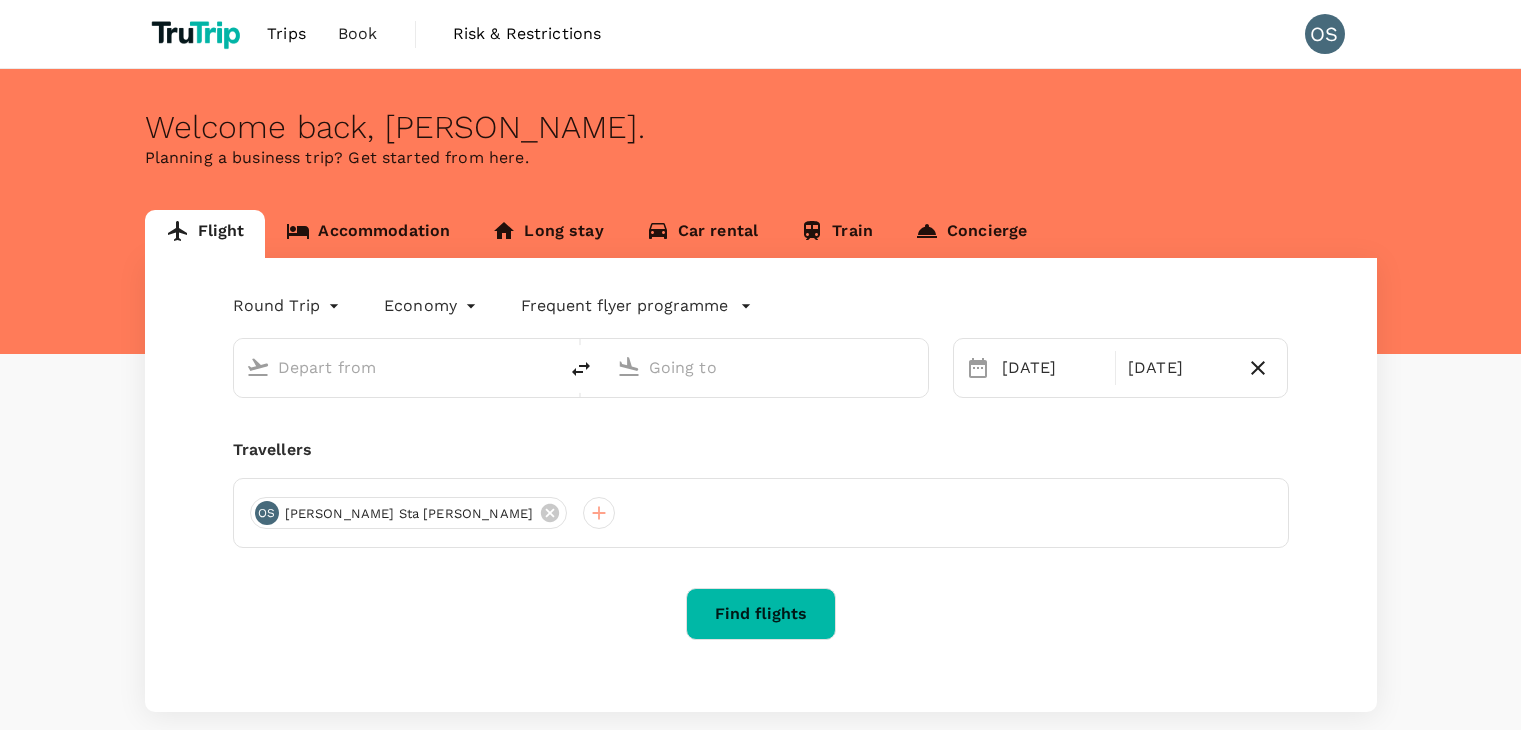 scroll, scrollTop: 0, scrollLeft: 0, axis: both 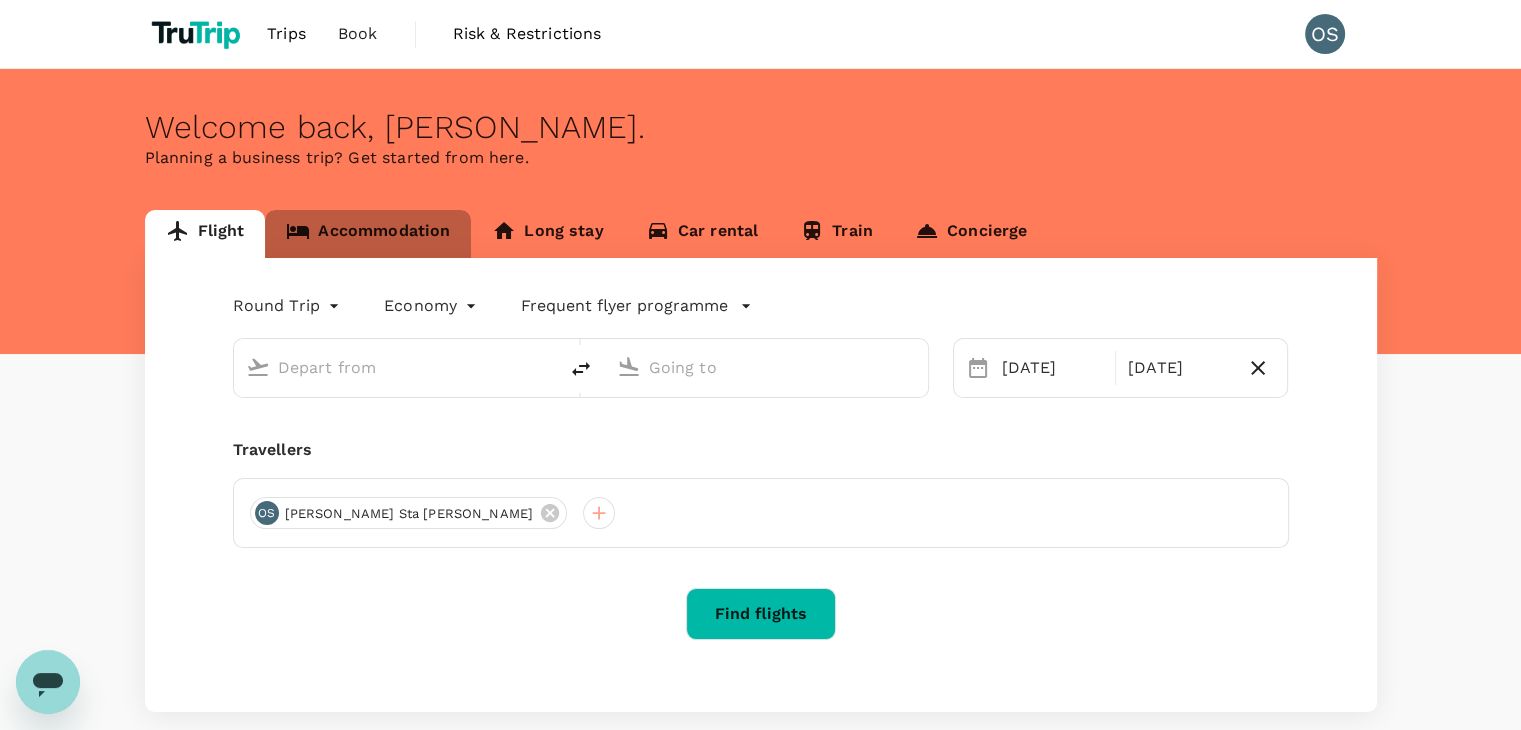 click on "Accommodation" at bounding box center (368, 234) 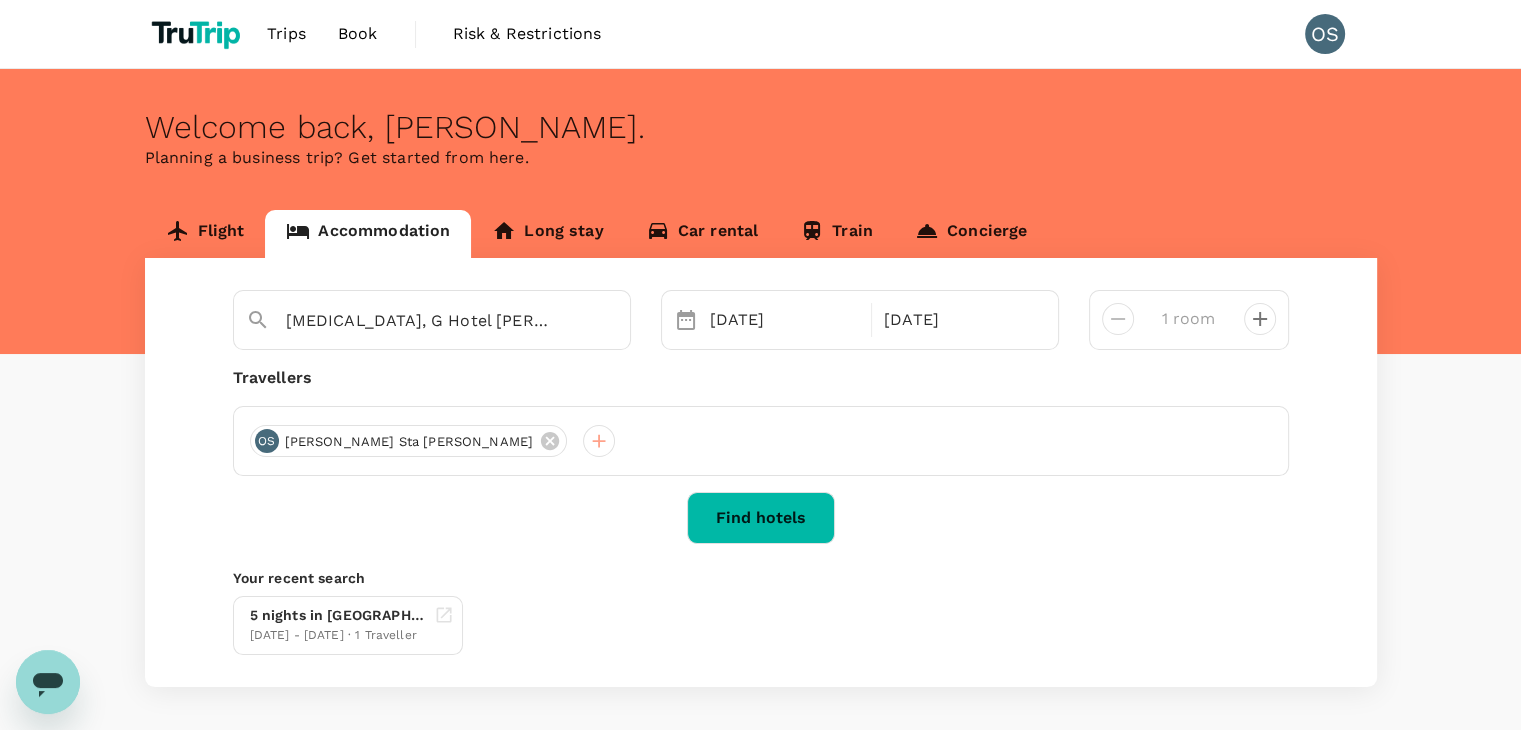 type on "G Hotel" 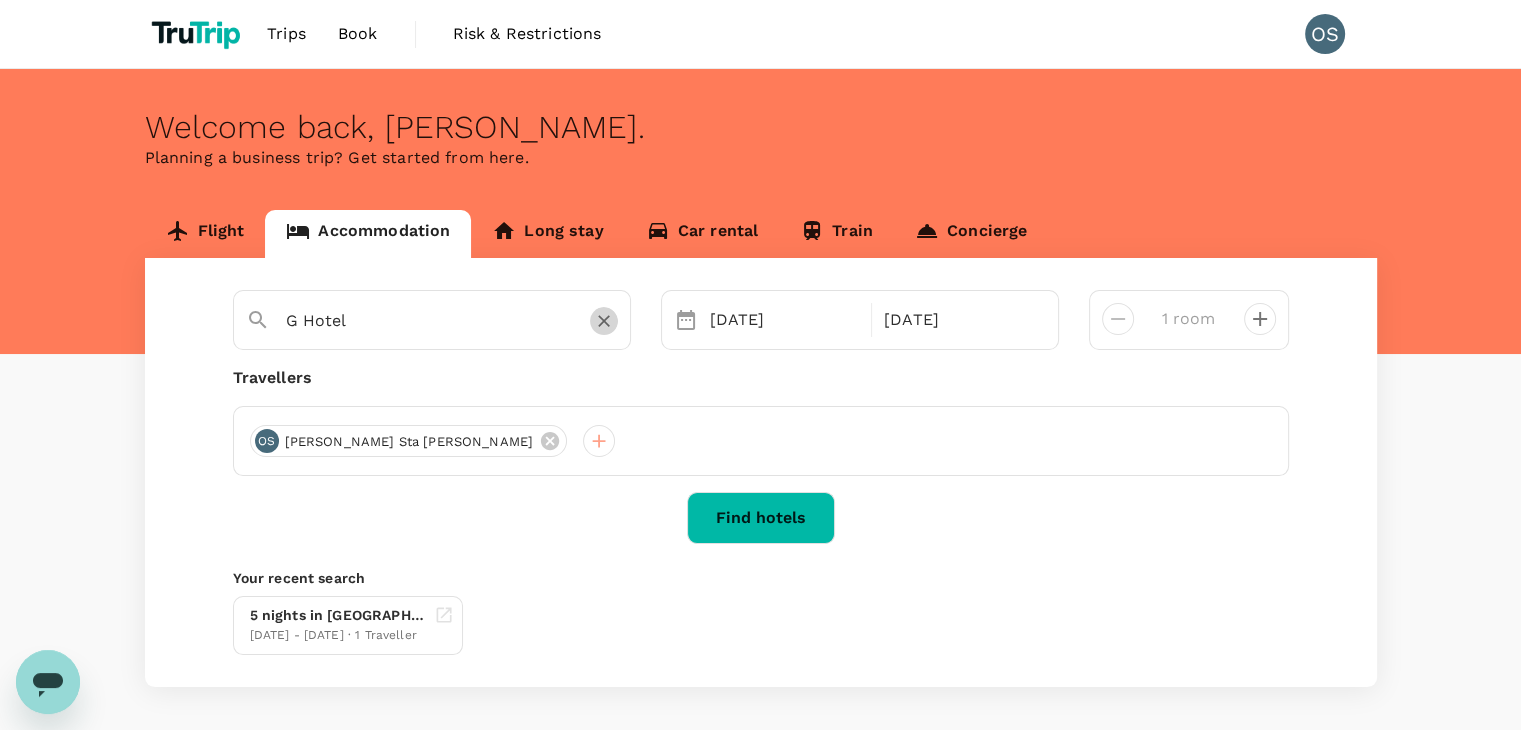 click 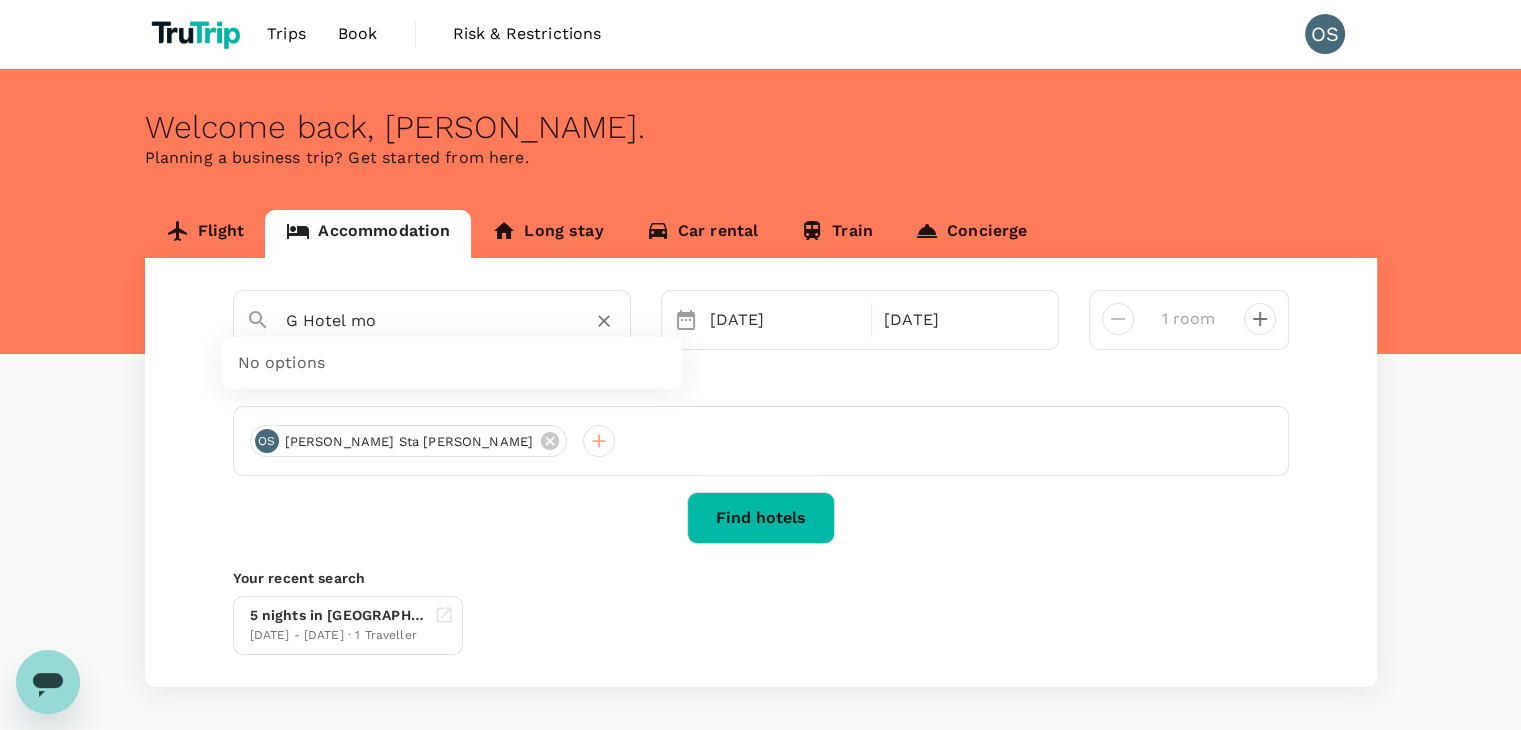 type on "G Hotel m" 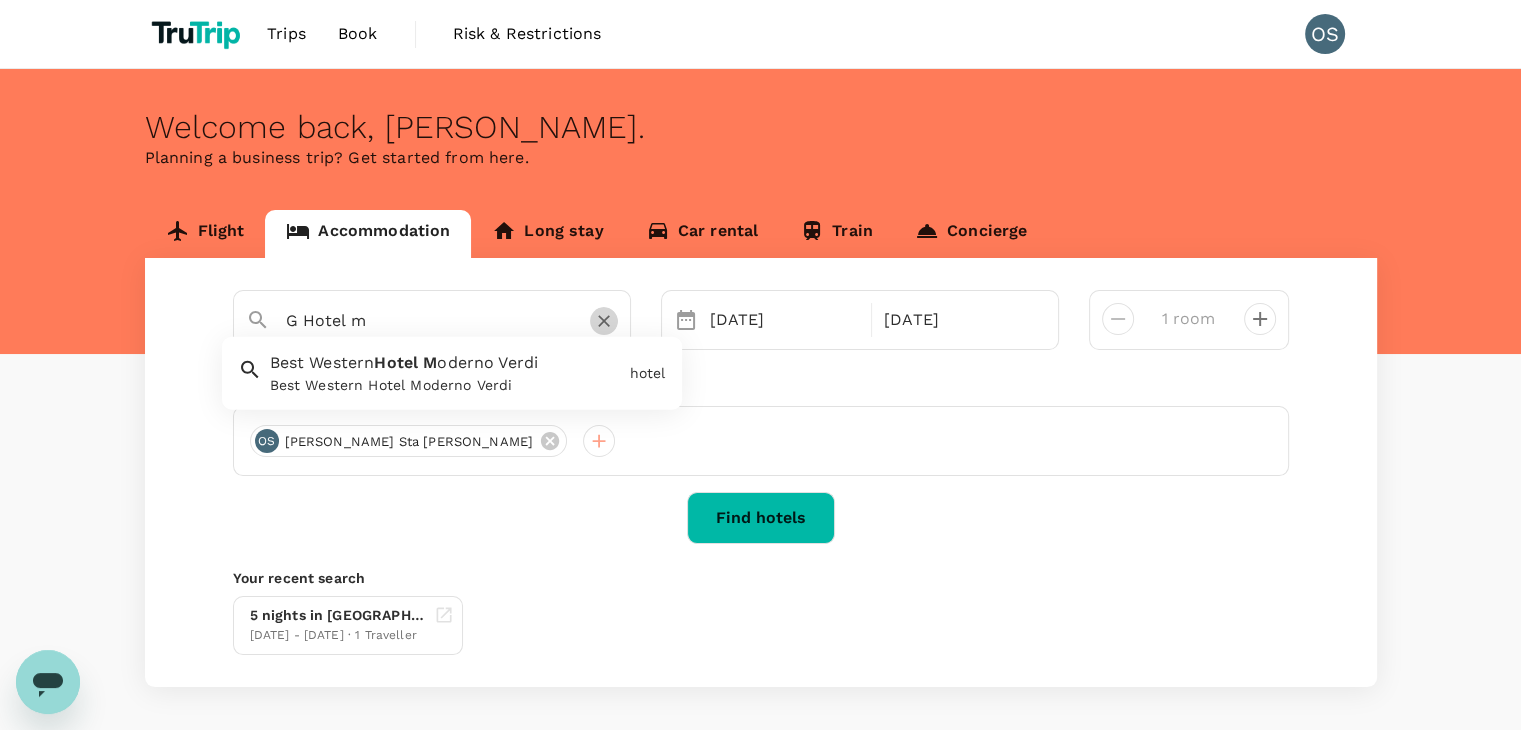 click 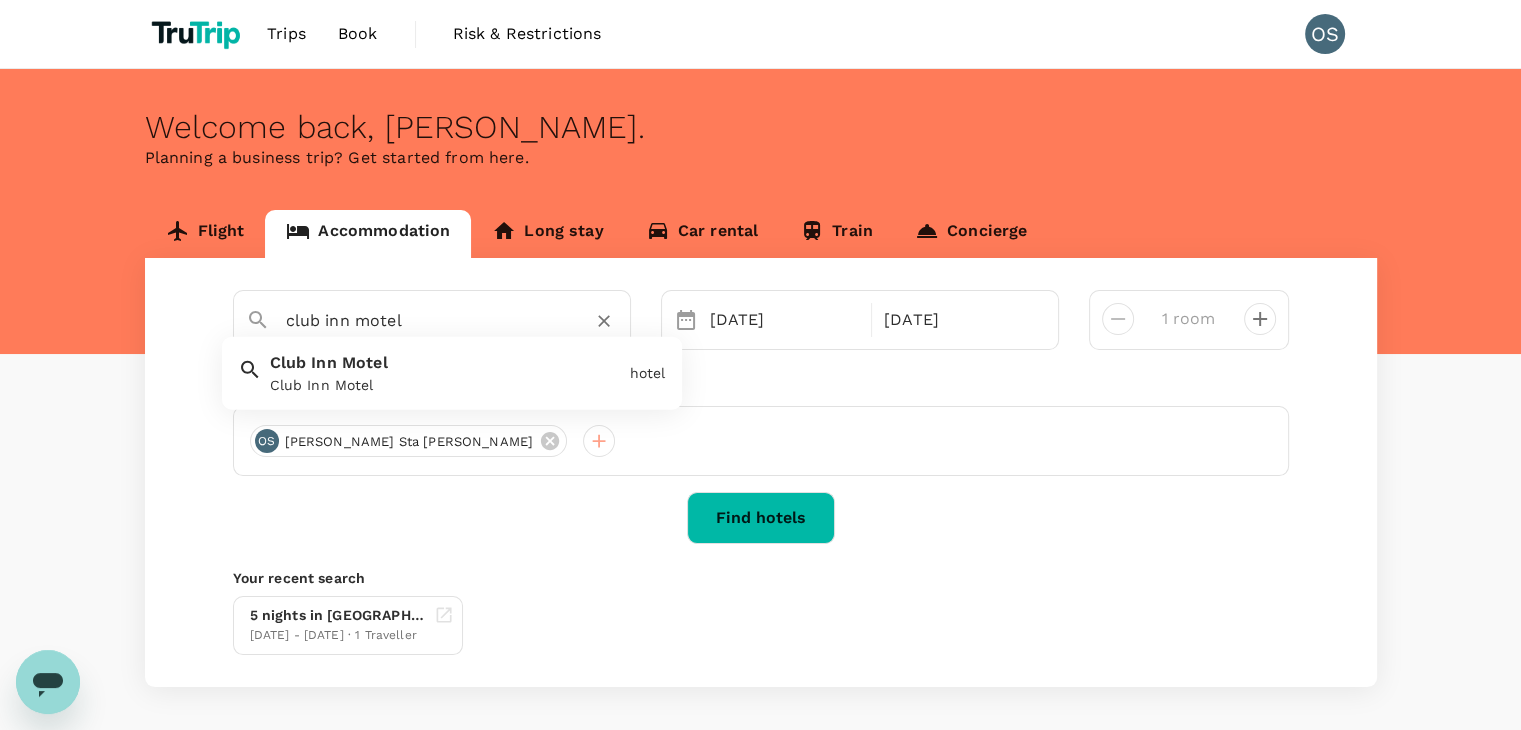 click on "Club   Inn   Motel Club Inn Motel" at bounding box center (442, 369) 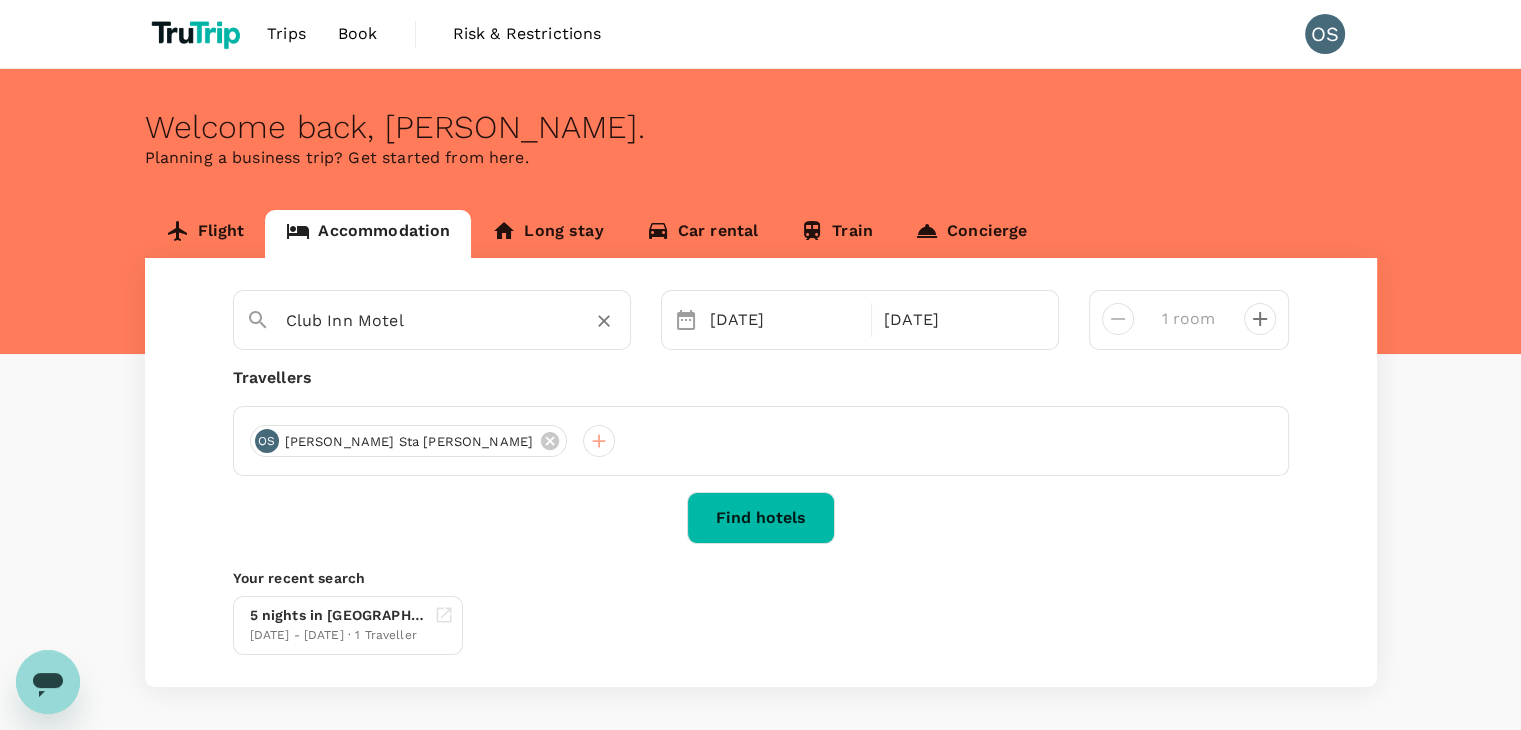type on "Club Inn Motel" 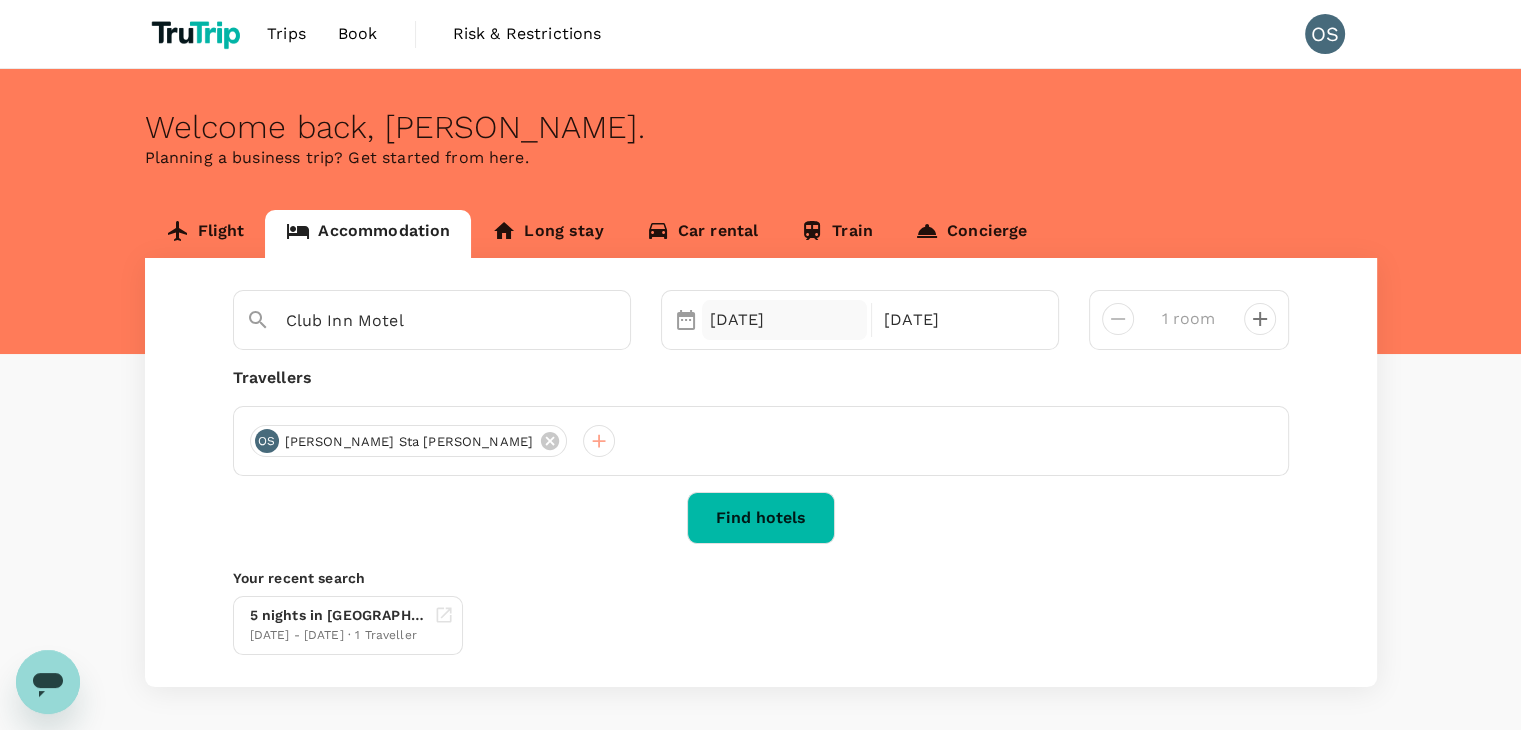 click on "[DATE]" at bounding box center (785, 320) 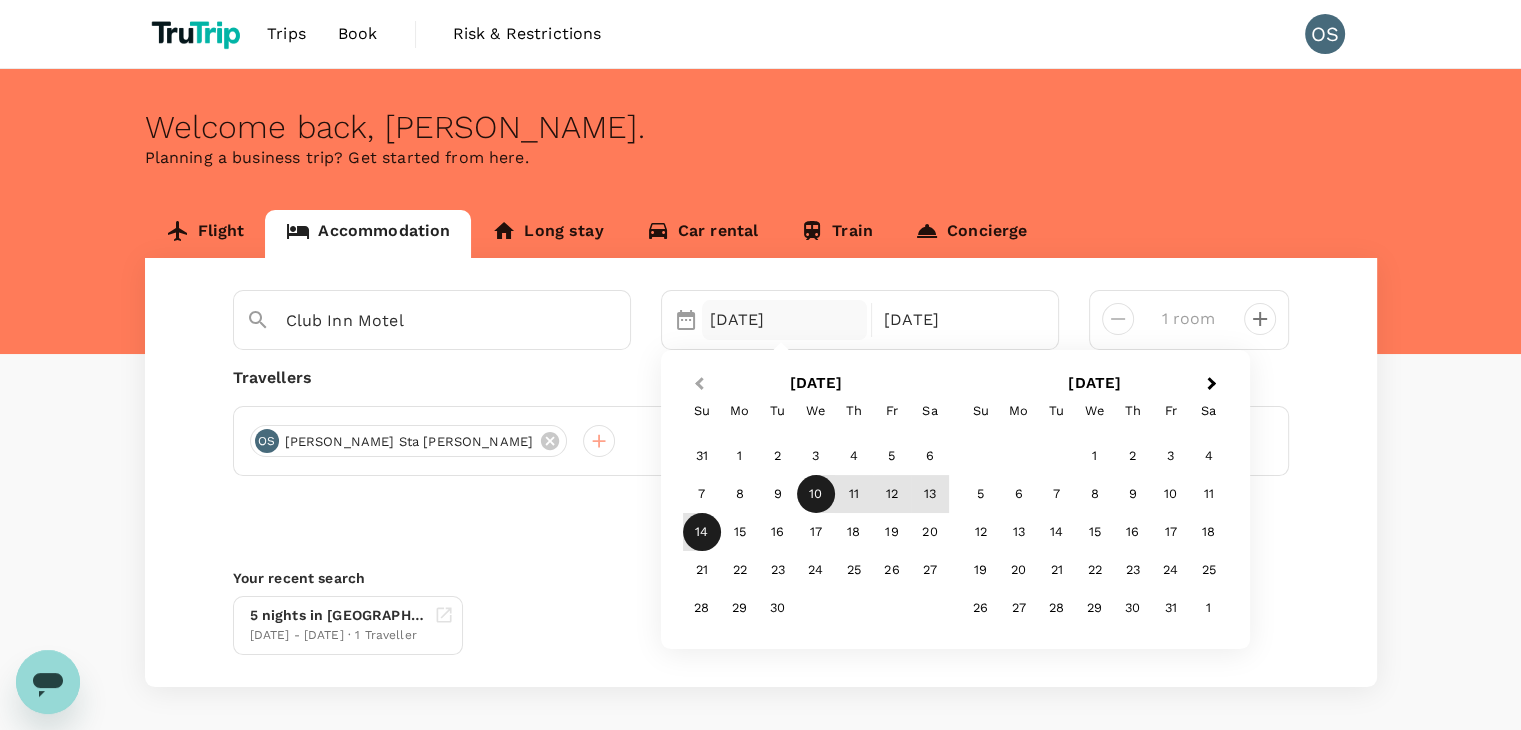 click on "Previous Month" at bounding box center [697, 385] 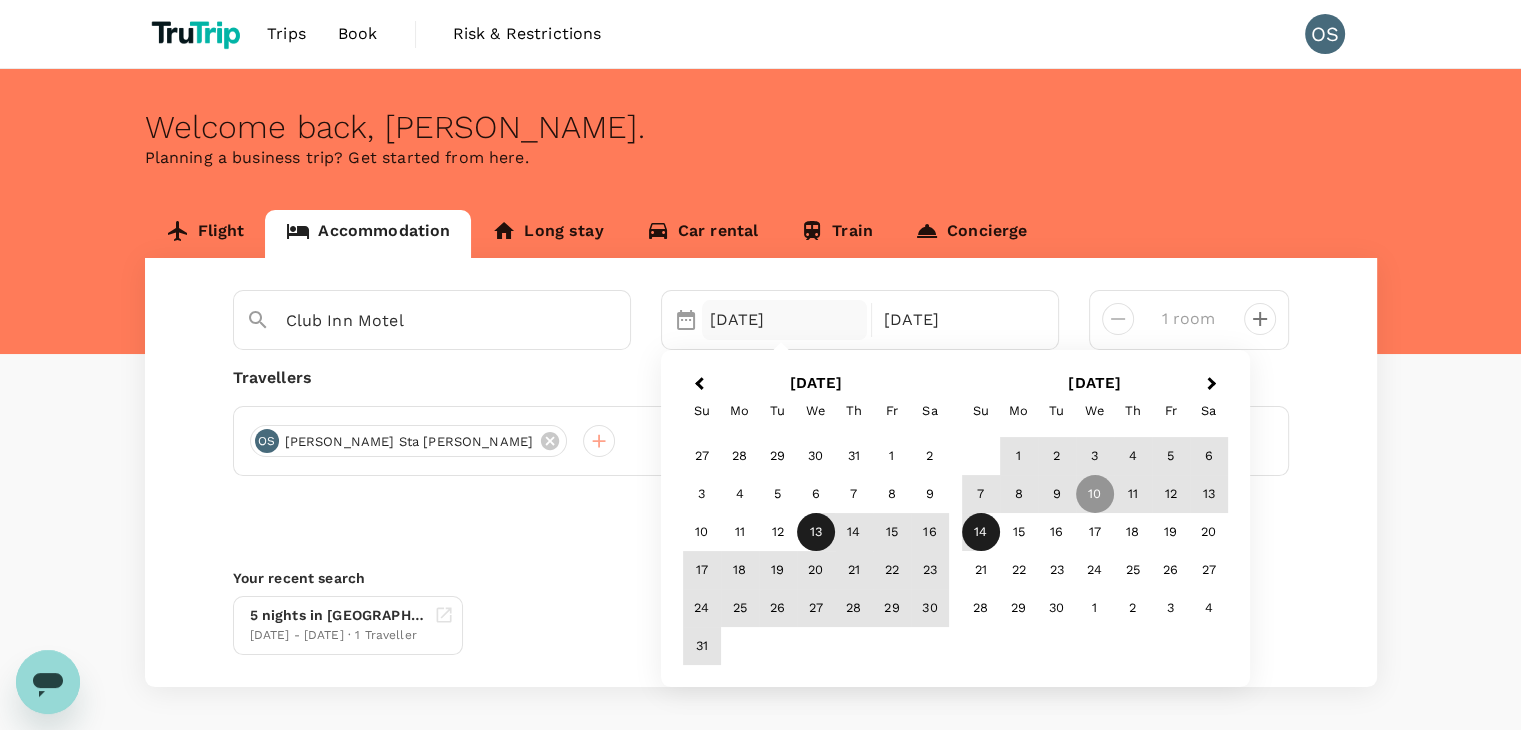 click on "13" at bounding box center [816, 532] 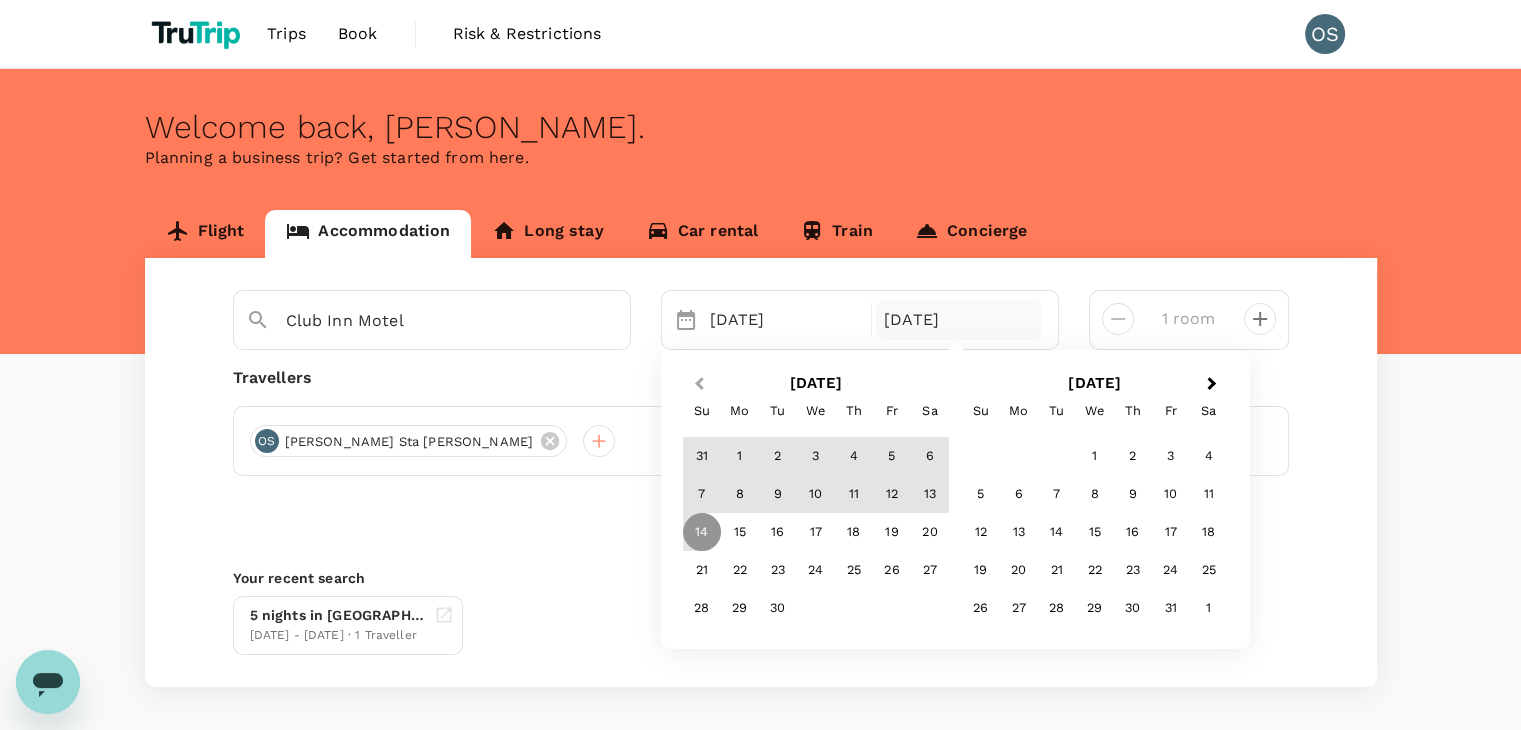 click on "Previous Month" at bounding box center (697, 385) 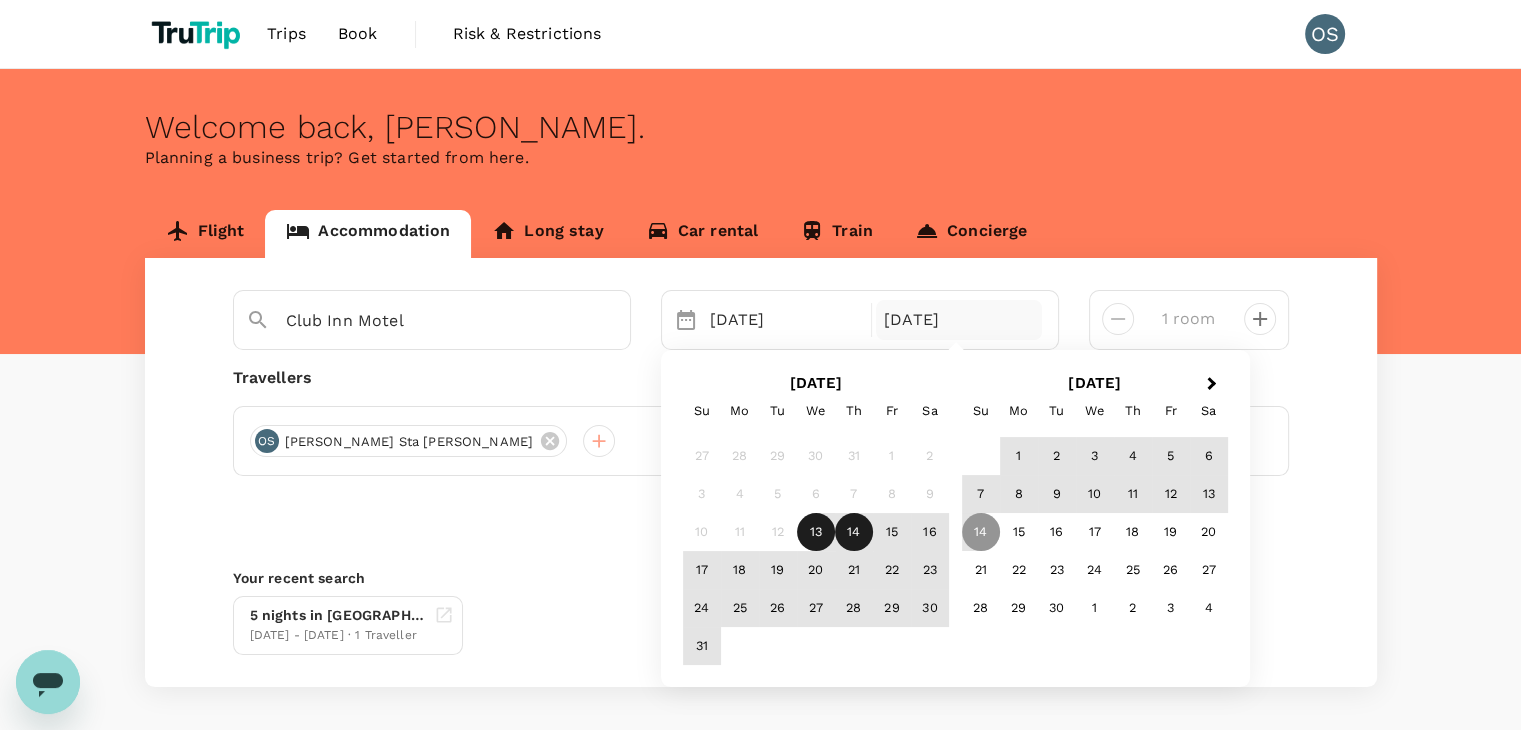 click on "14" at bounding box center [854, 532] 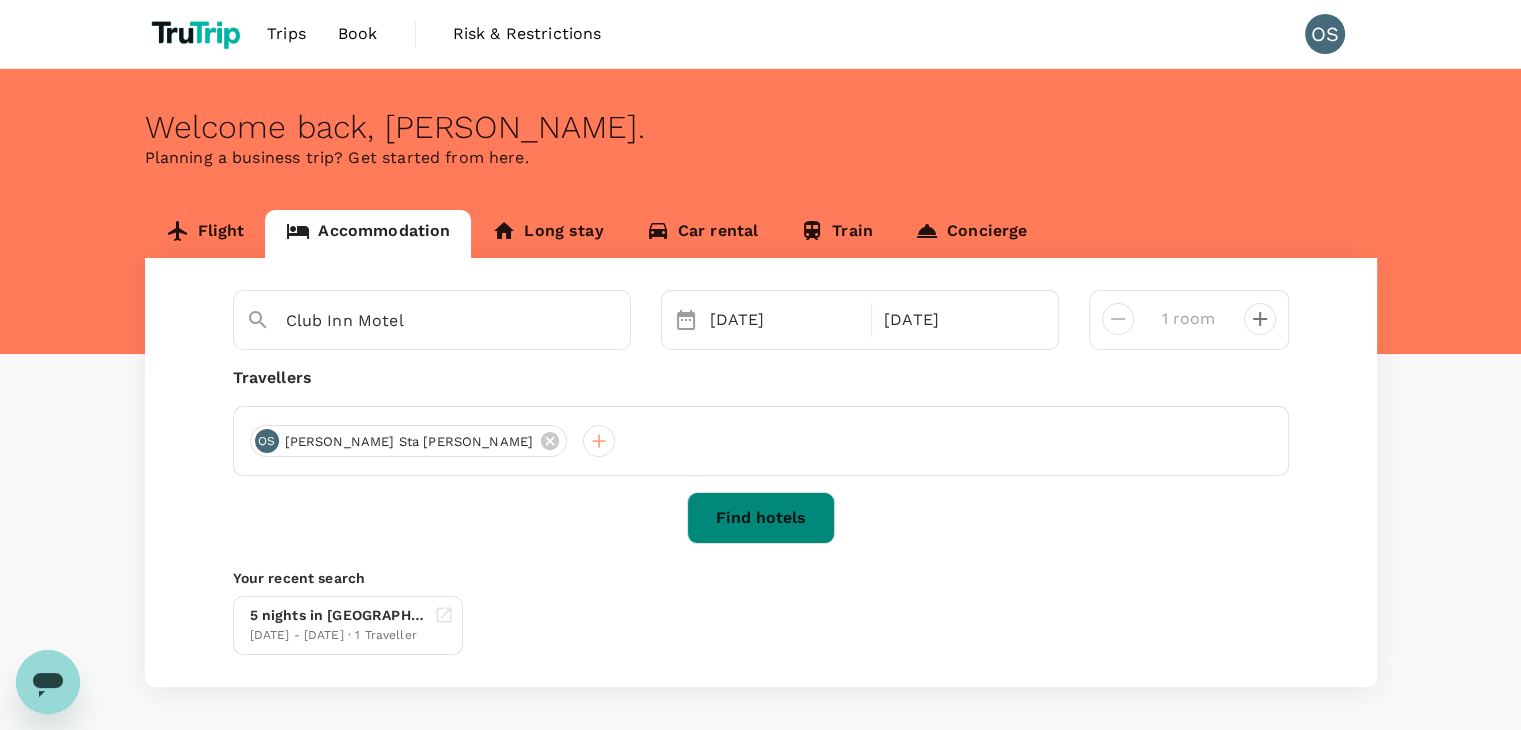 click on "Find hotels" at bounding box center (761, 518) 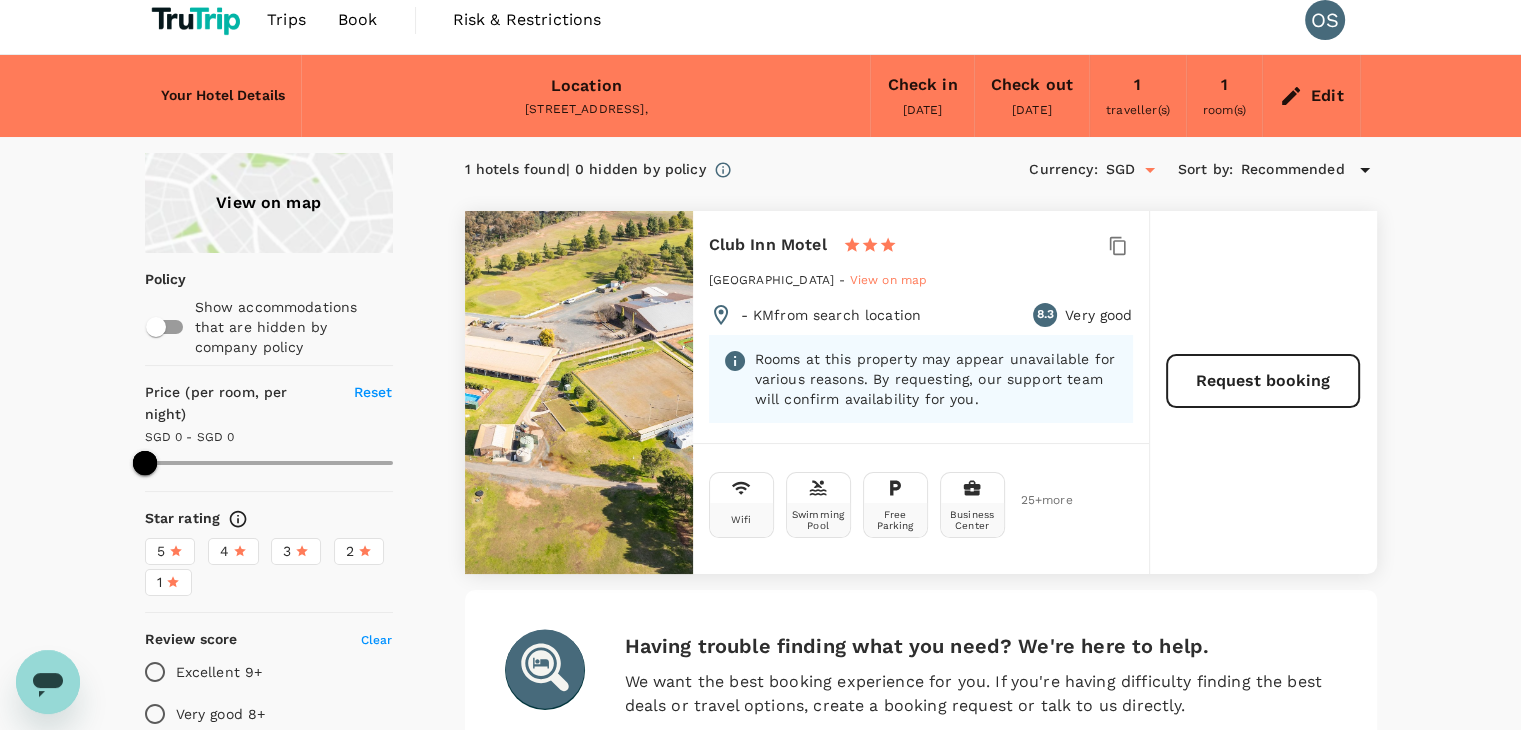 scroll, scrollTop: 0, scrollLeft: 0, axis: both 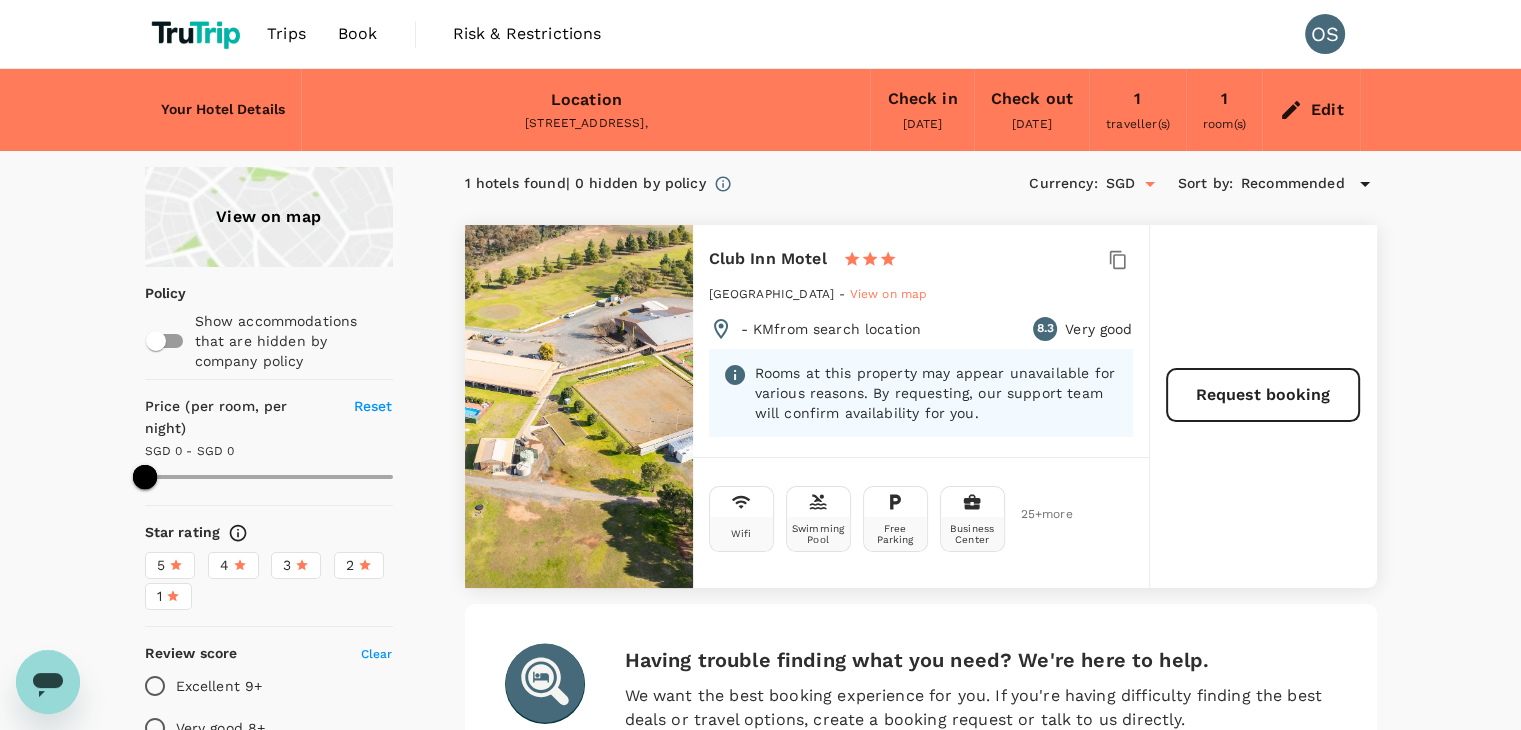 click on "Location [GEOGRAPHIC_DATA], [STREET_ADDRESS]," at bounding box center (586, 110) 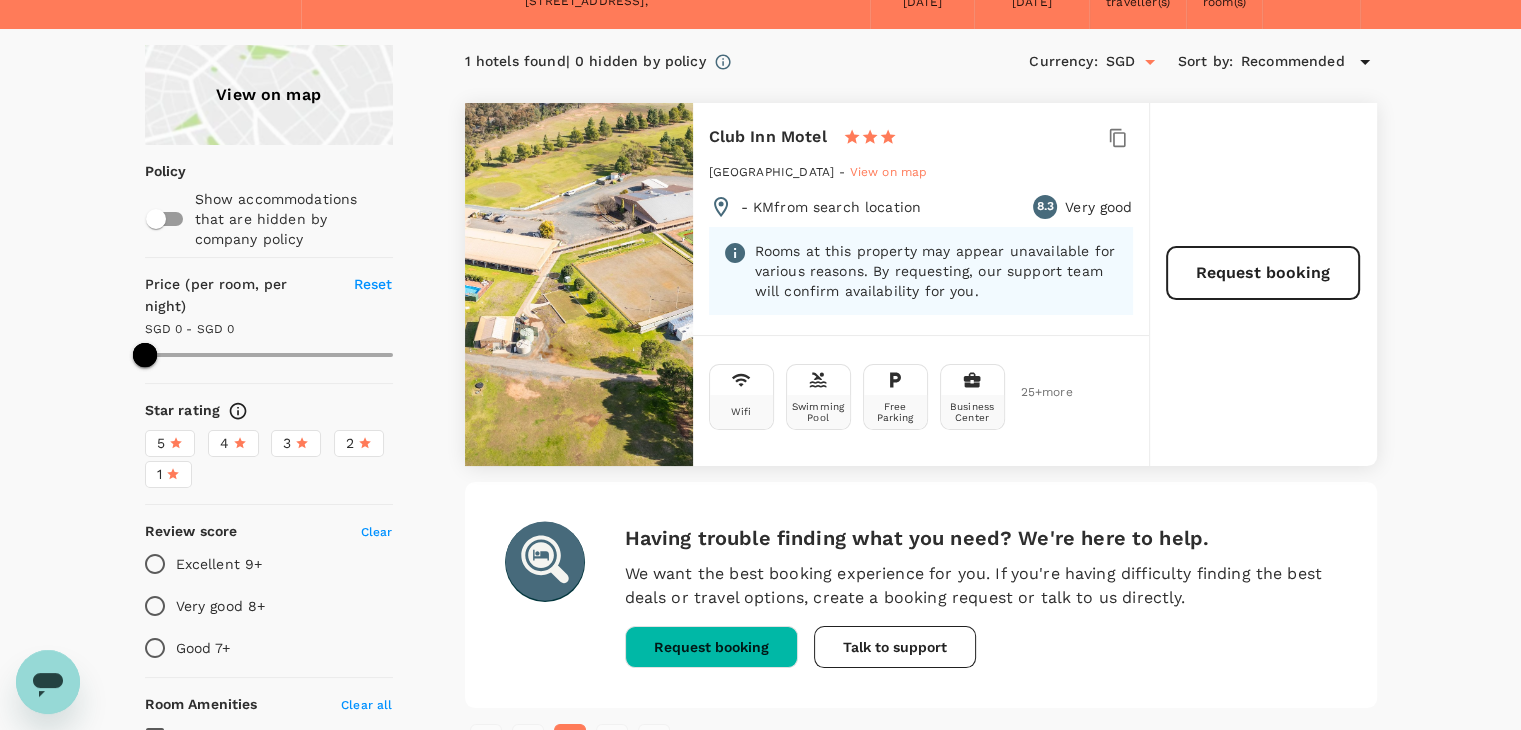 scroll, scrollTop: 112, scrollLeft: 0, axis: vertical 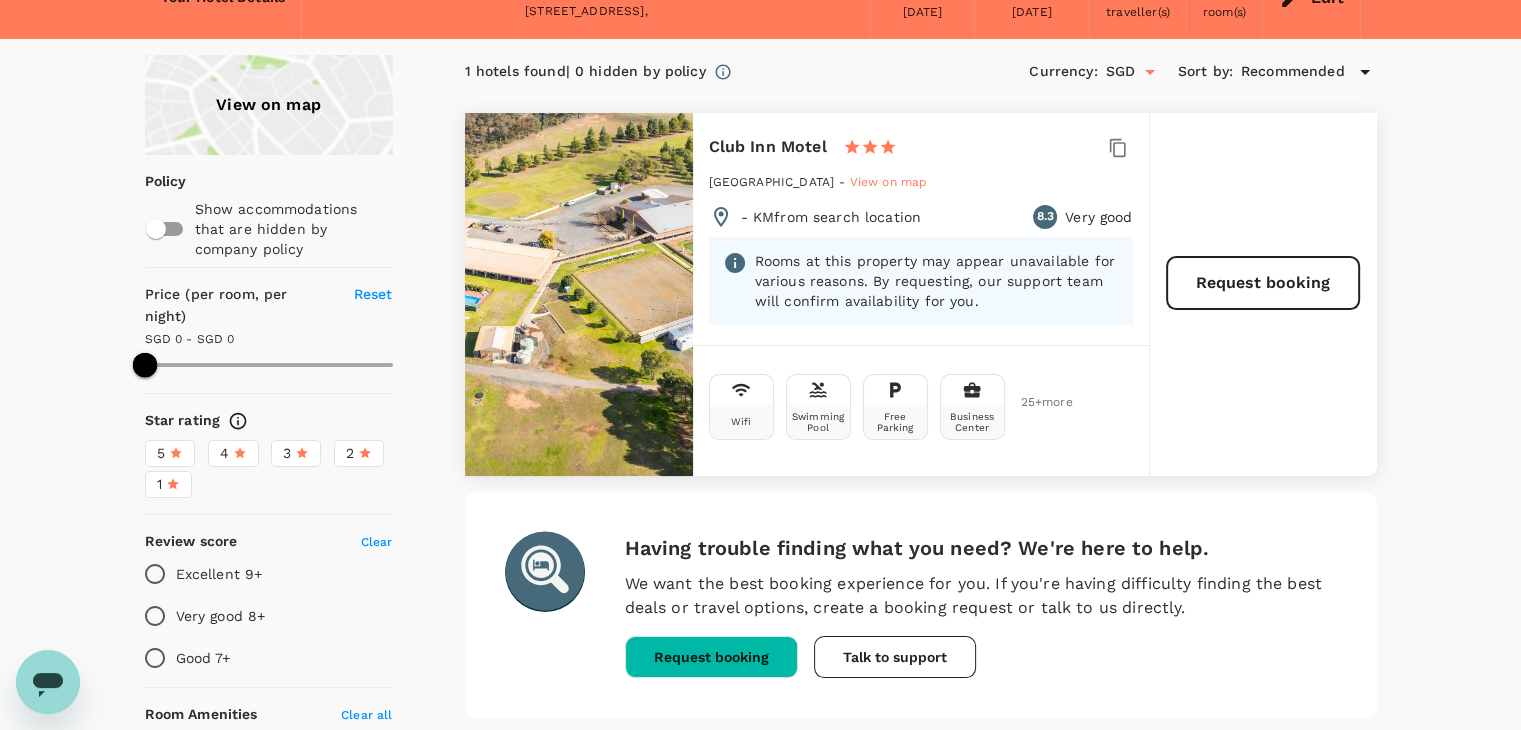 click on "[GEOGRAPHIC_DATA]" at bounding box center [772, 182] 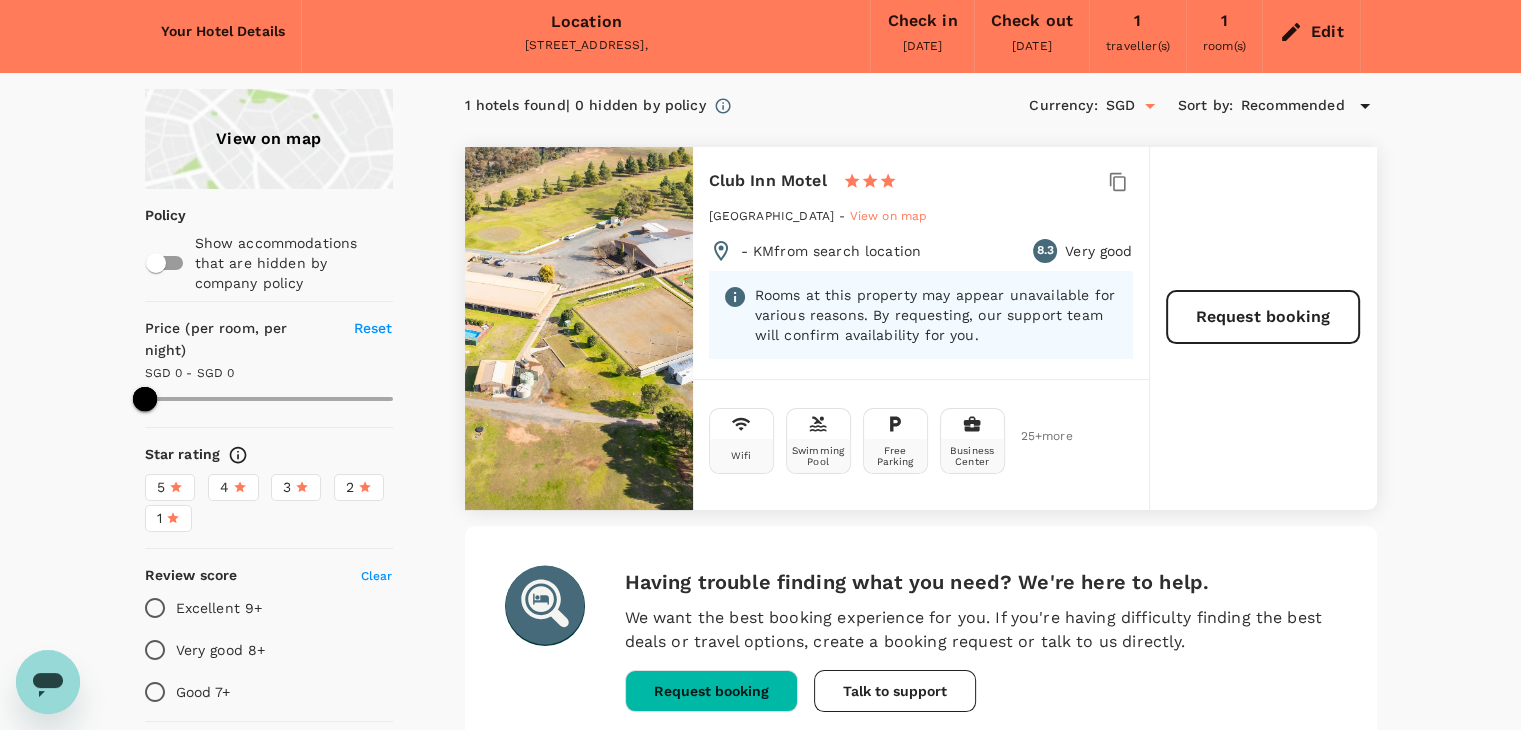 scroll, scrollTop: 75, scrollLeft: 0, axis: vertical 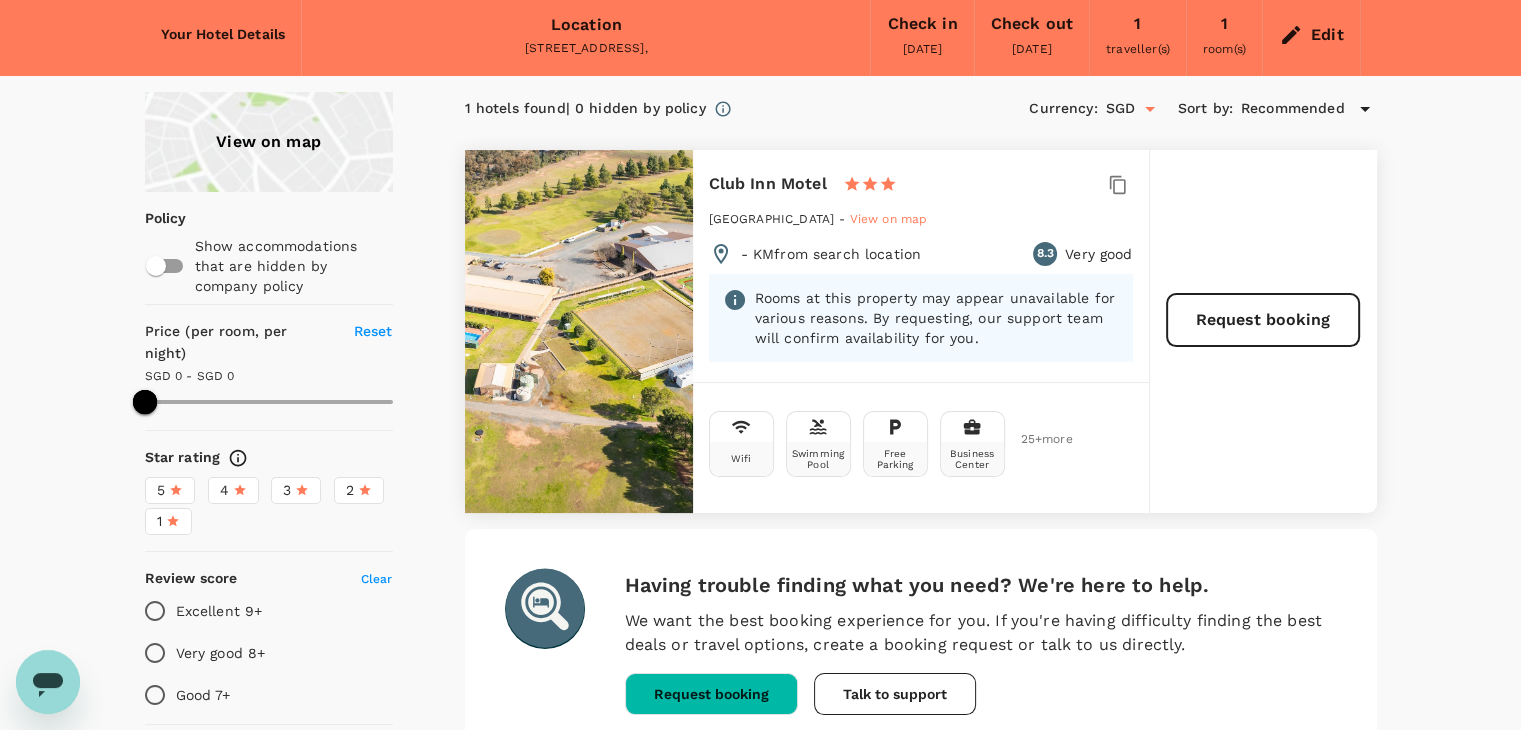click on "View on map" at bounding box center (889, 219) 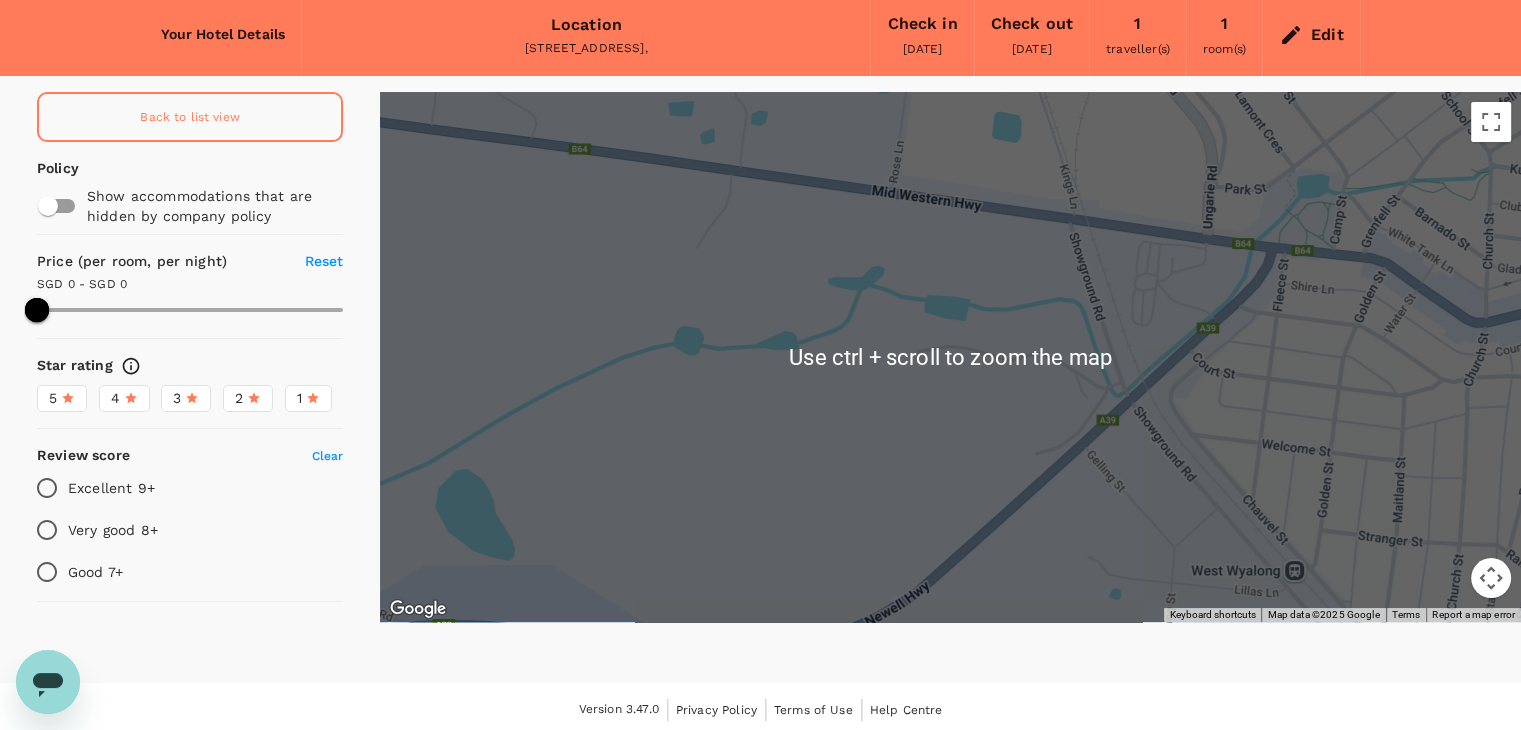 scroll, scrollTop: 52, scrollLeft: 0, axis: vertical 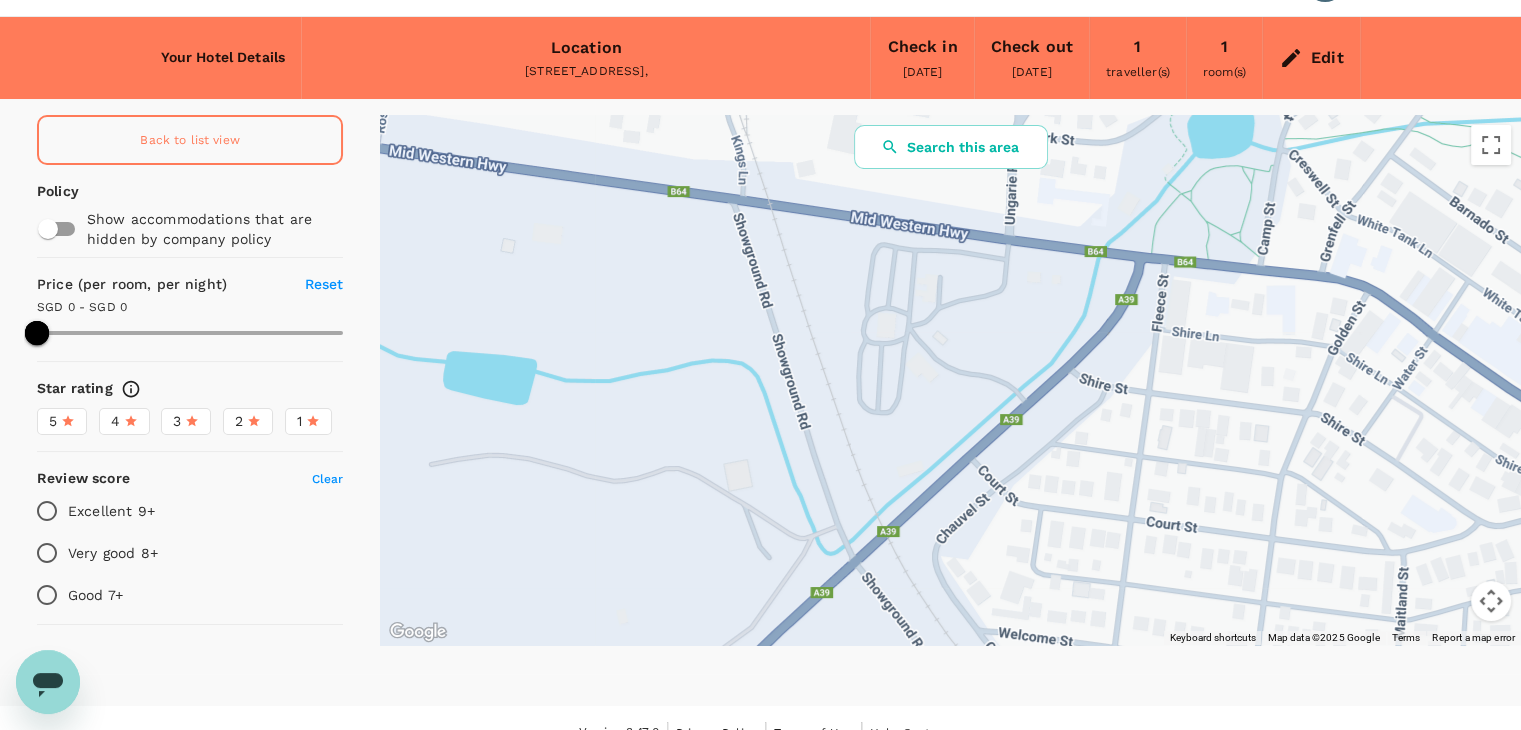 drag, startPoint x: 1296, startPoint y: 245, endPoint x: 979, endPoint y: 229, distance: 317.40353 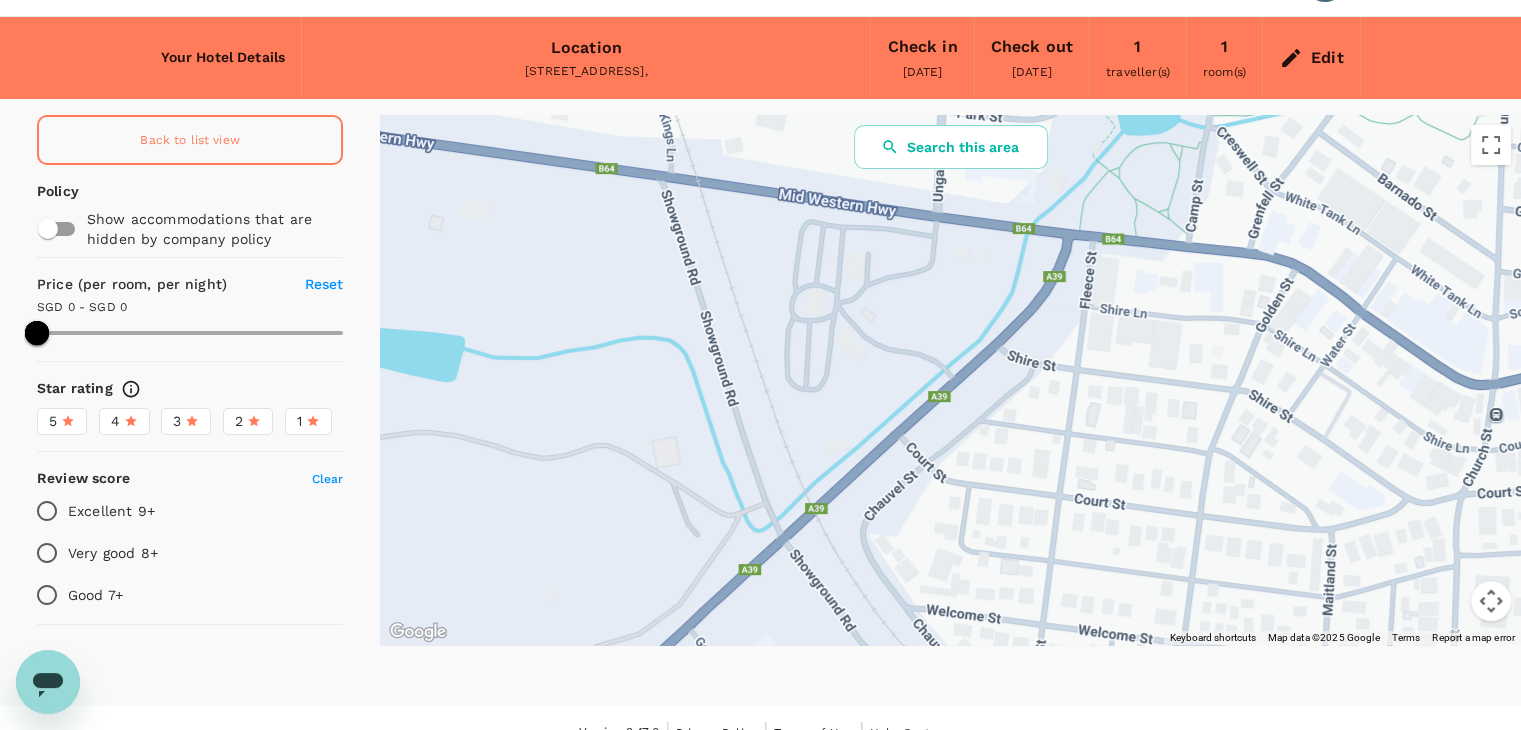 click on "Edit" at bounding box center [1311, 58] 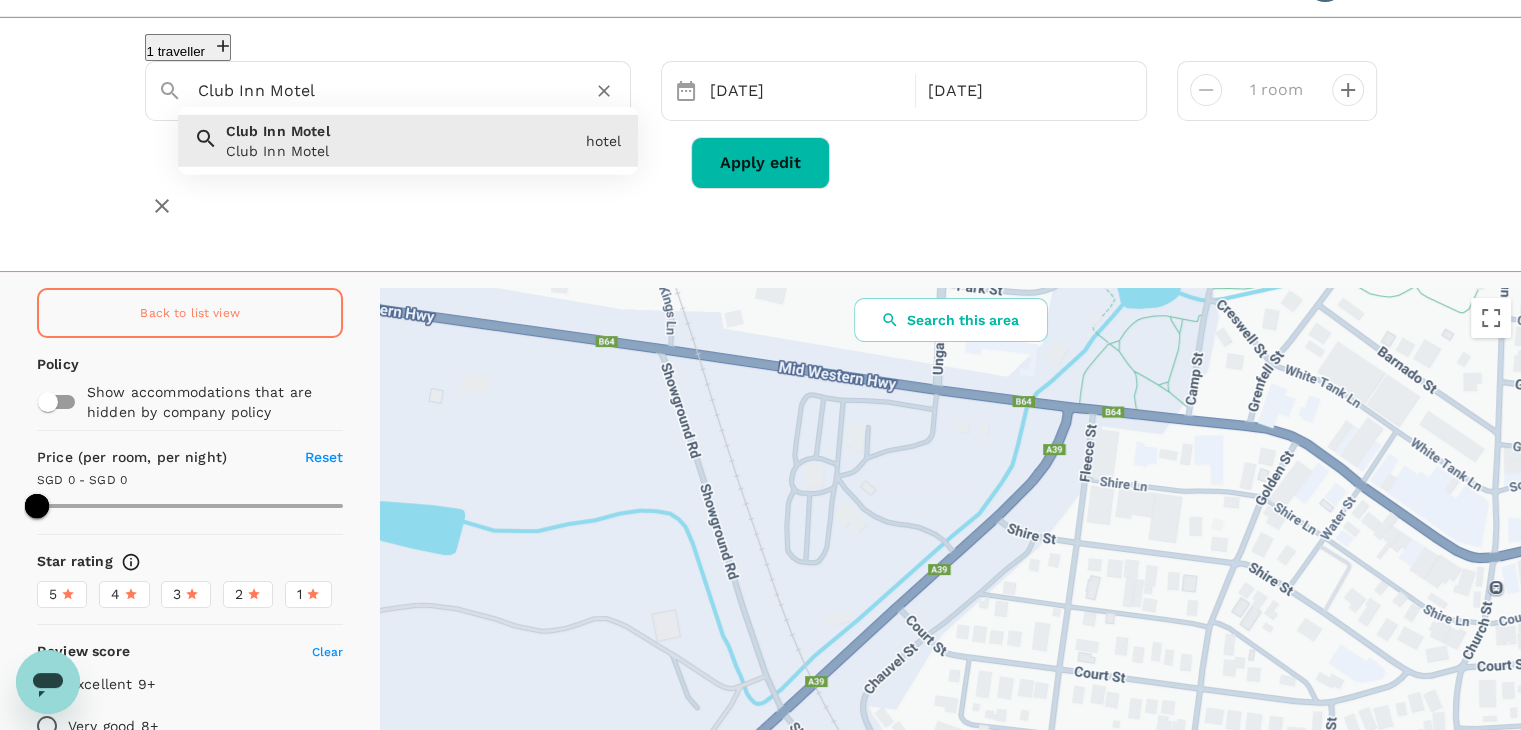 click on "Club Inn Motel" at bounding box center (380, 90) 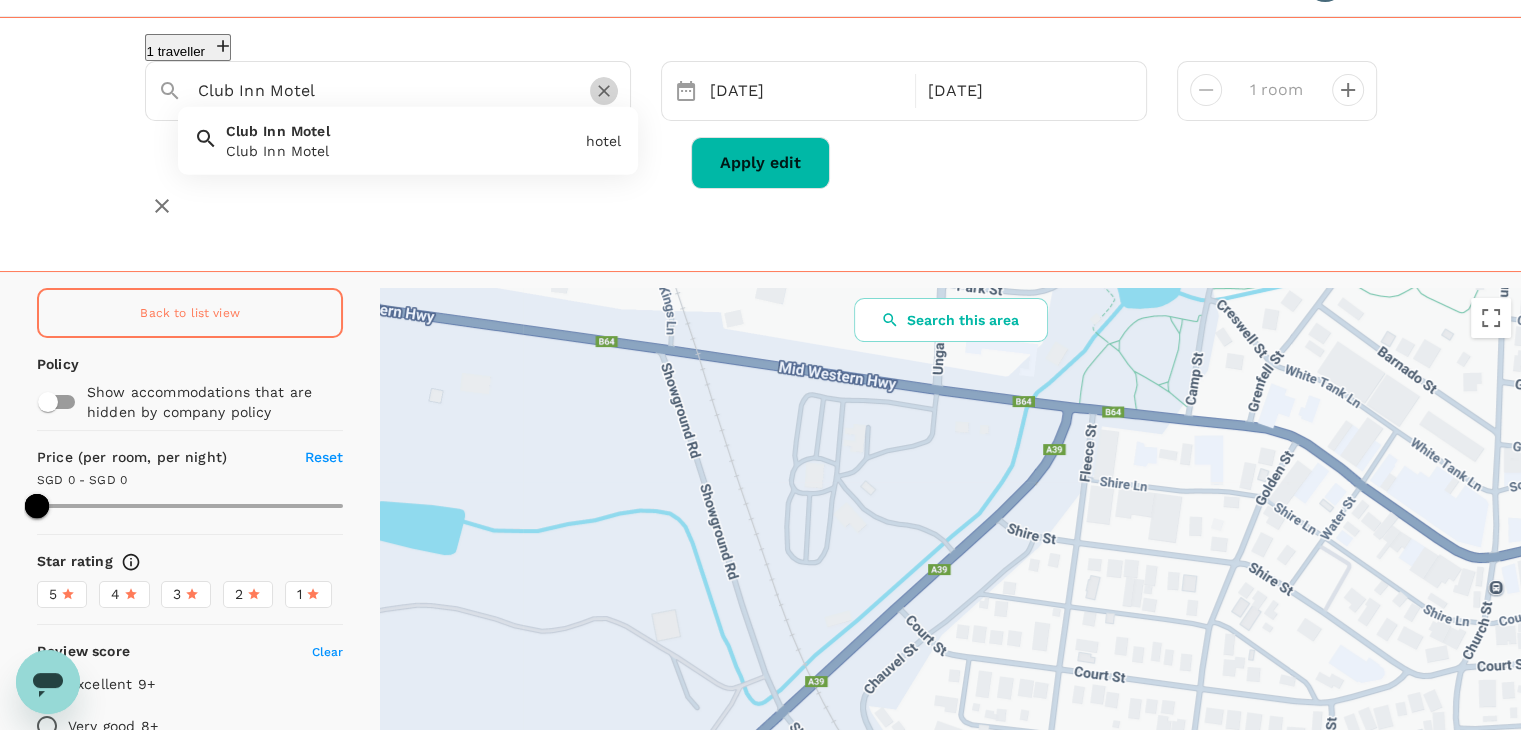 click at bounding box center (604, 91) 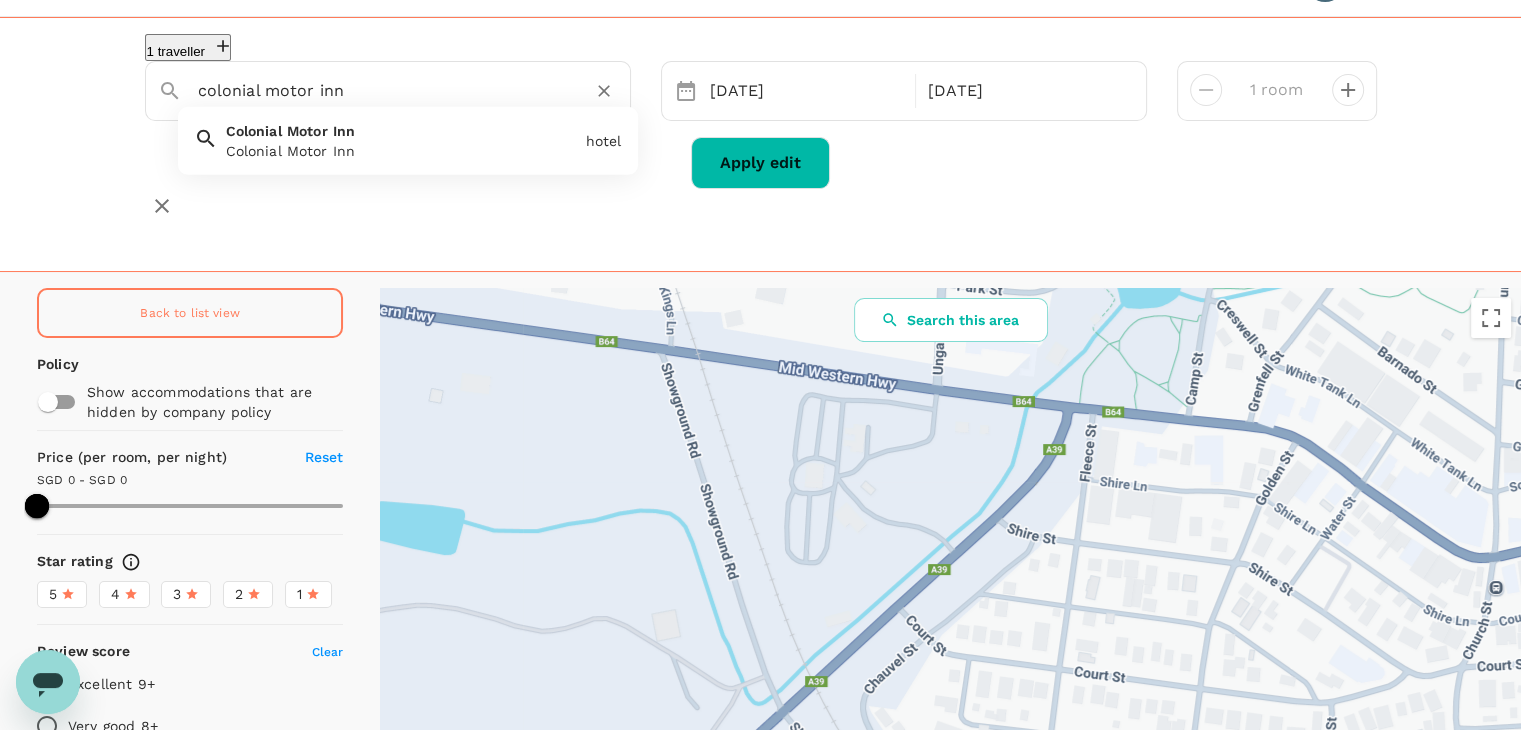 click on "Colonial   Motor   Inn [GEOGRAPHIC_DATA]" at bounding box center (398, 137) 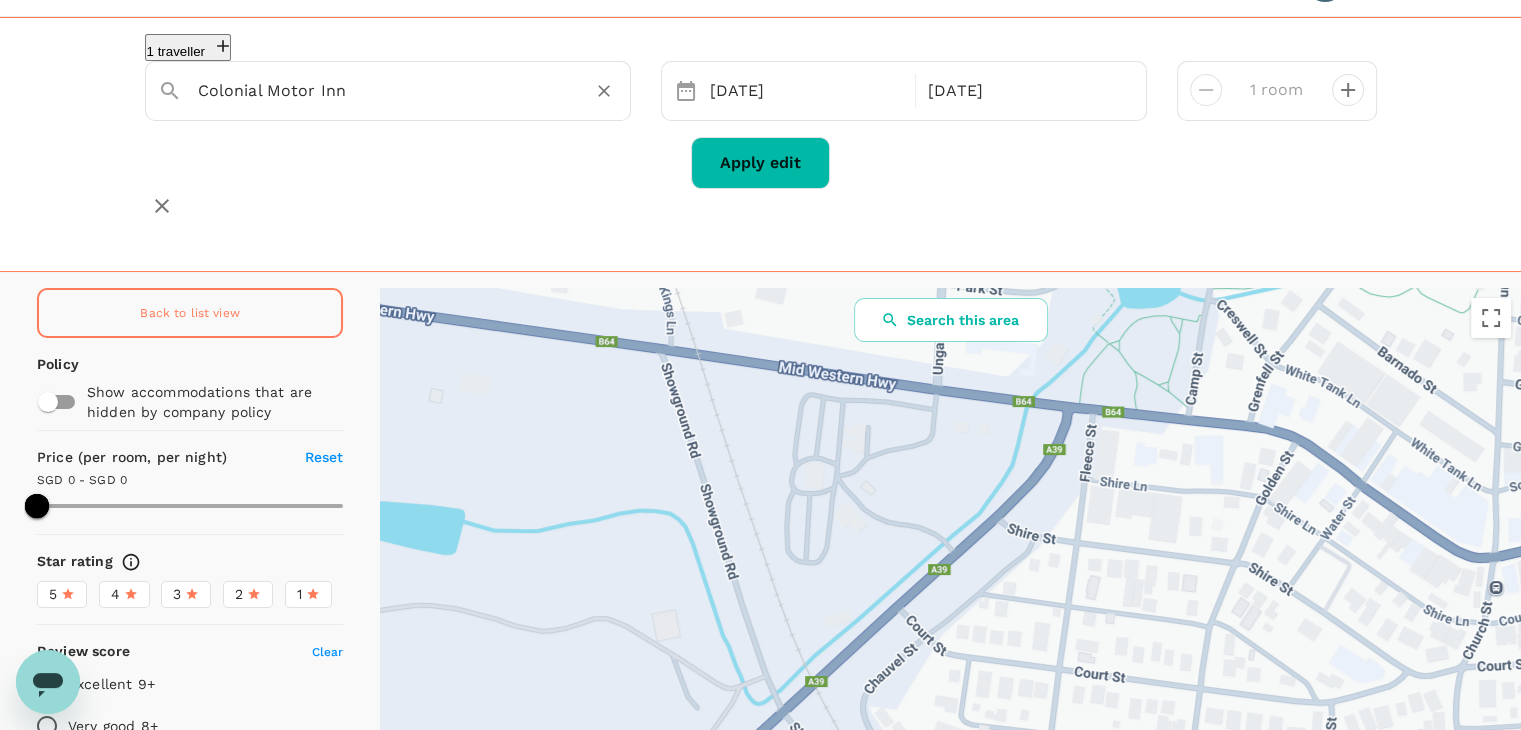type on "Colonial Motor Inn" 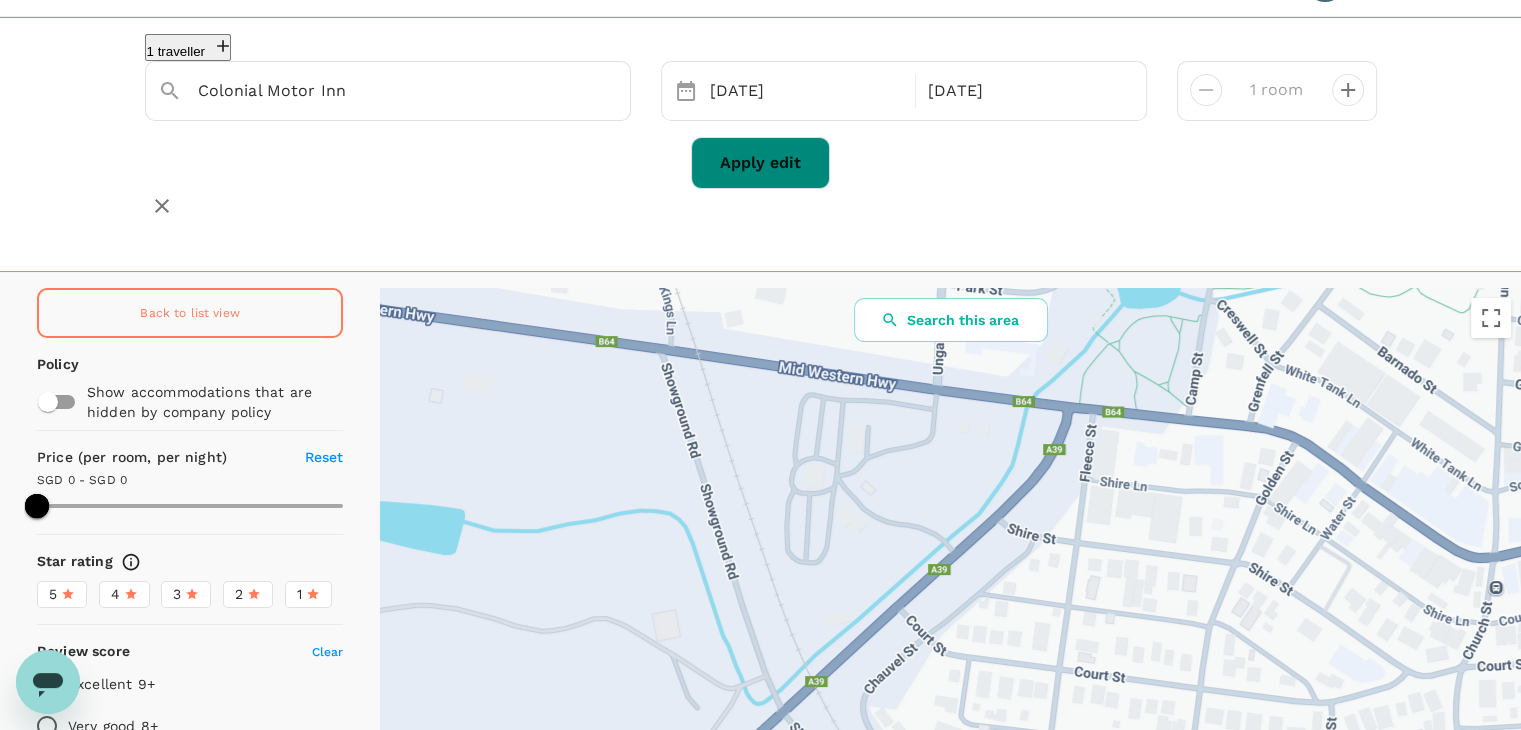 click on "Apply edit" at bounding box center (760, 163) 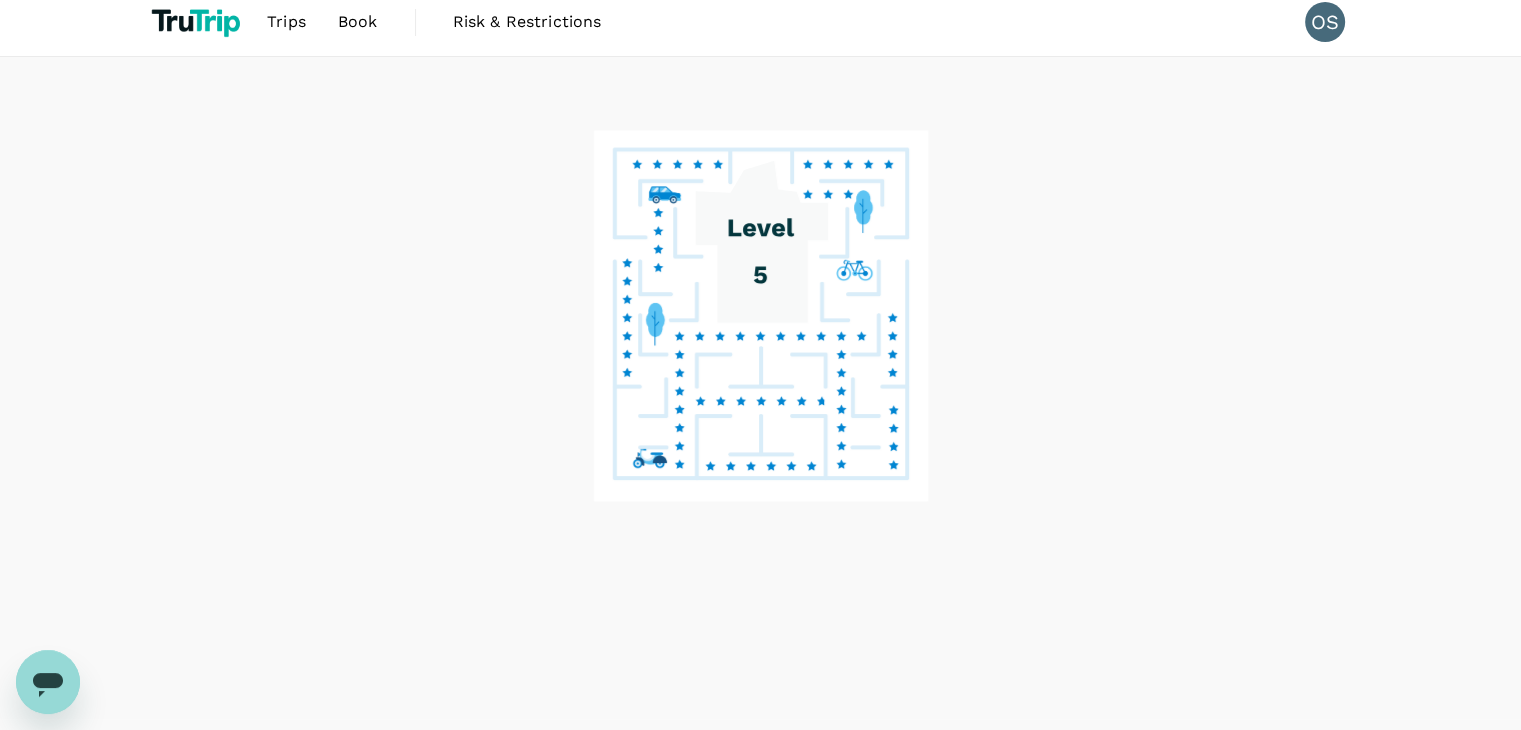 scroll, scrollTop: 0, scrollLeft: 0, axis: both 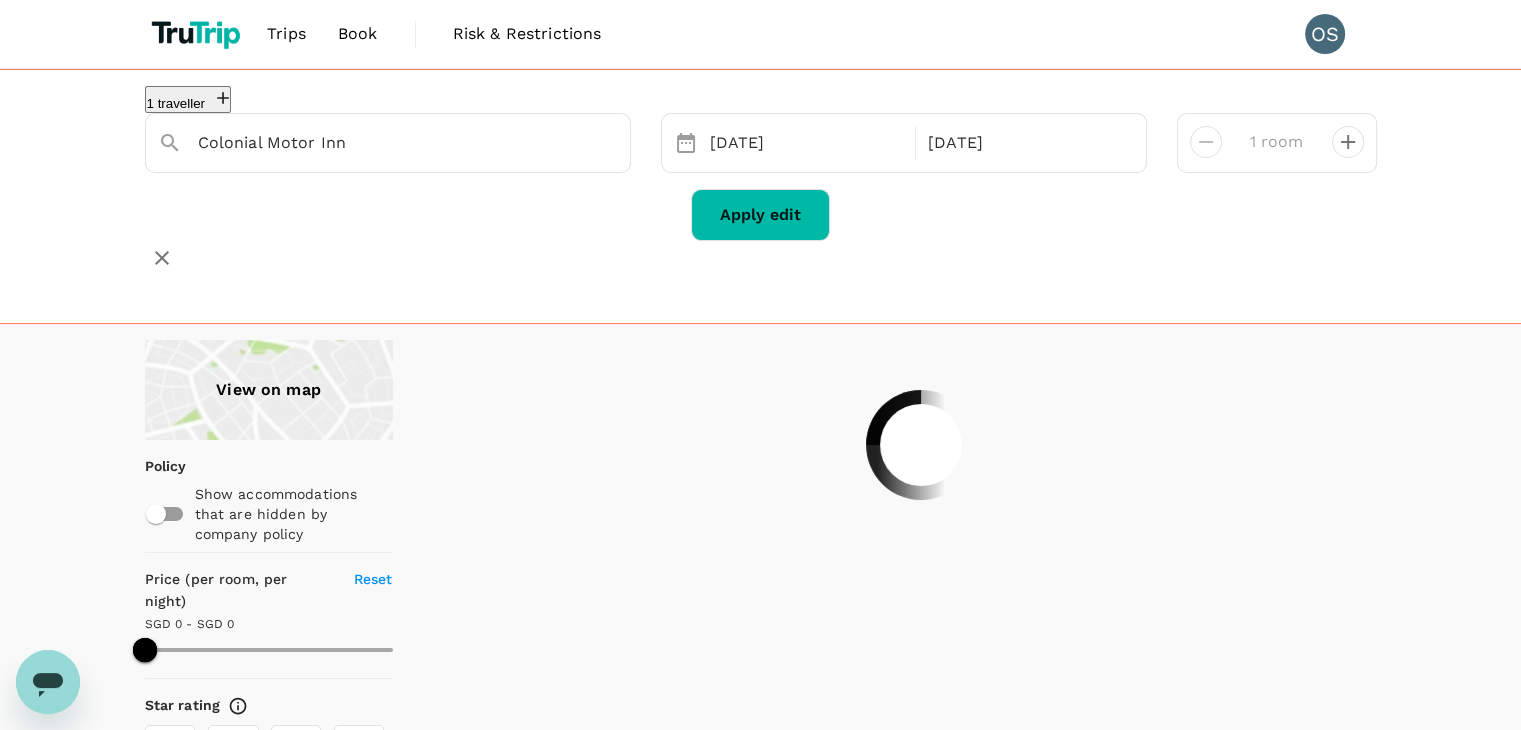 type on "135.53" 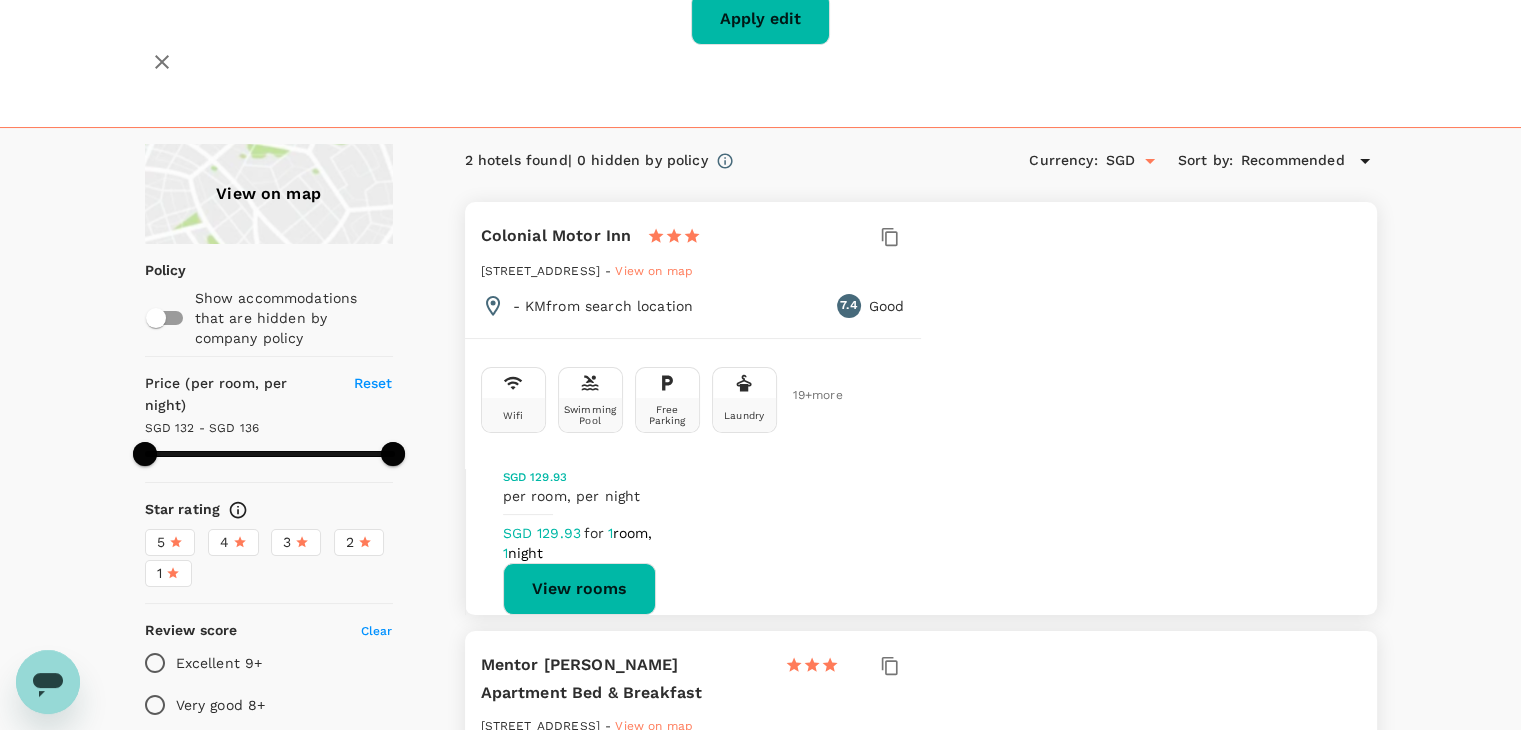 scroll, scrollTop: 192, scrollLeft: 0, axis: vertical 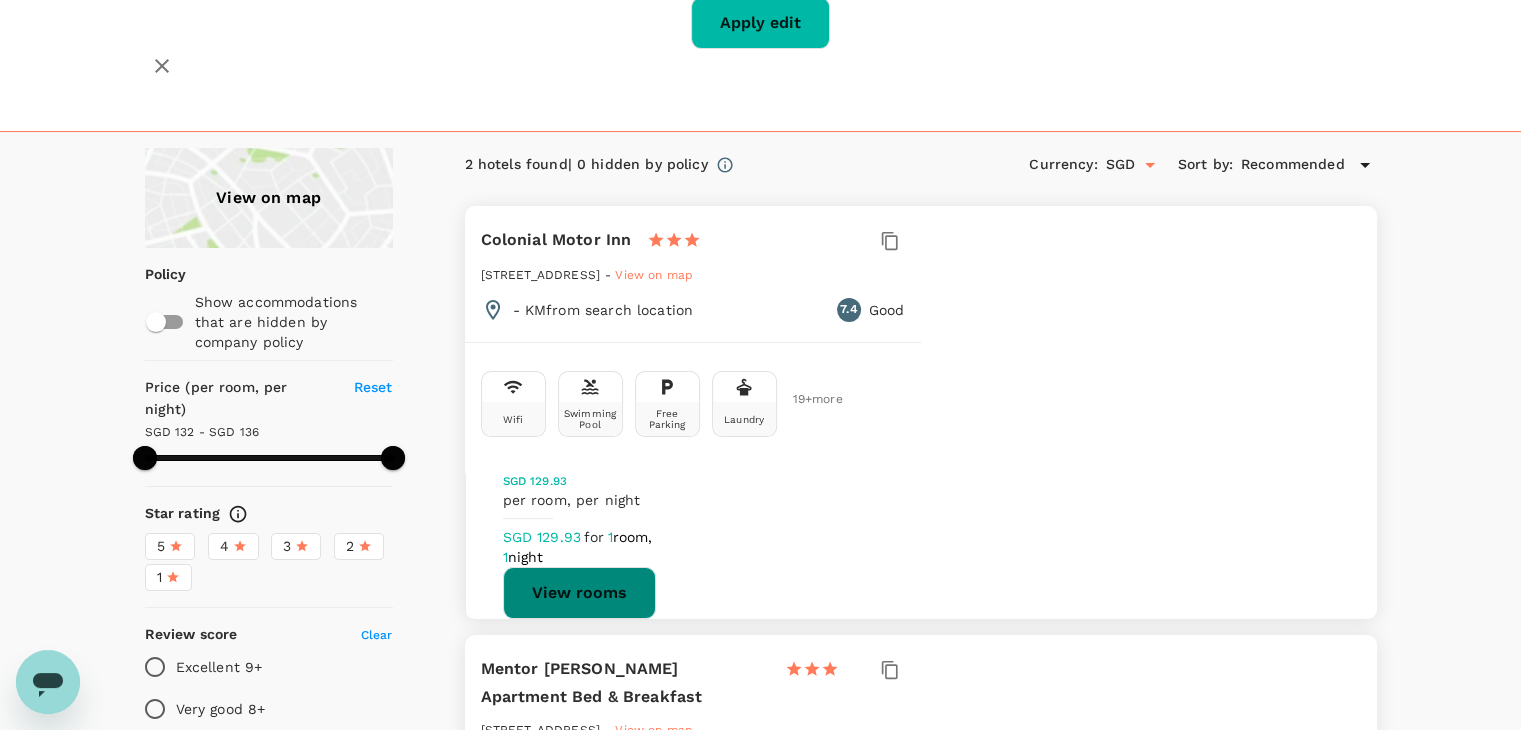 click on "View rooms" at bounding box center (579, 593) 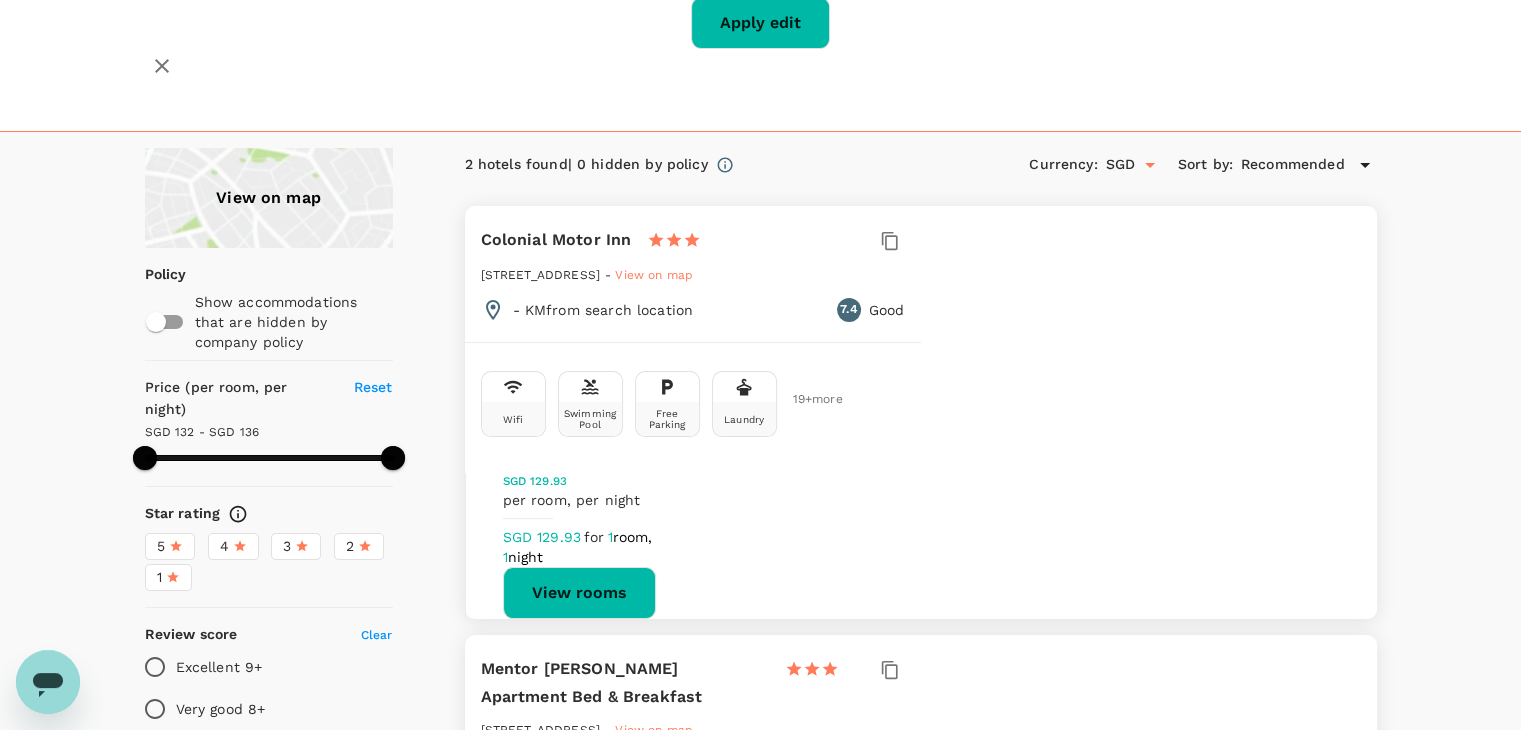 scroll, scrollTop: 0, scrollLeft: 0, axis: both 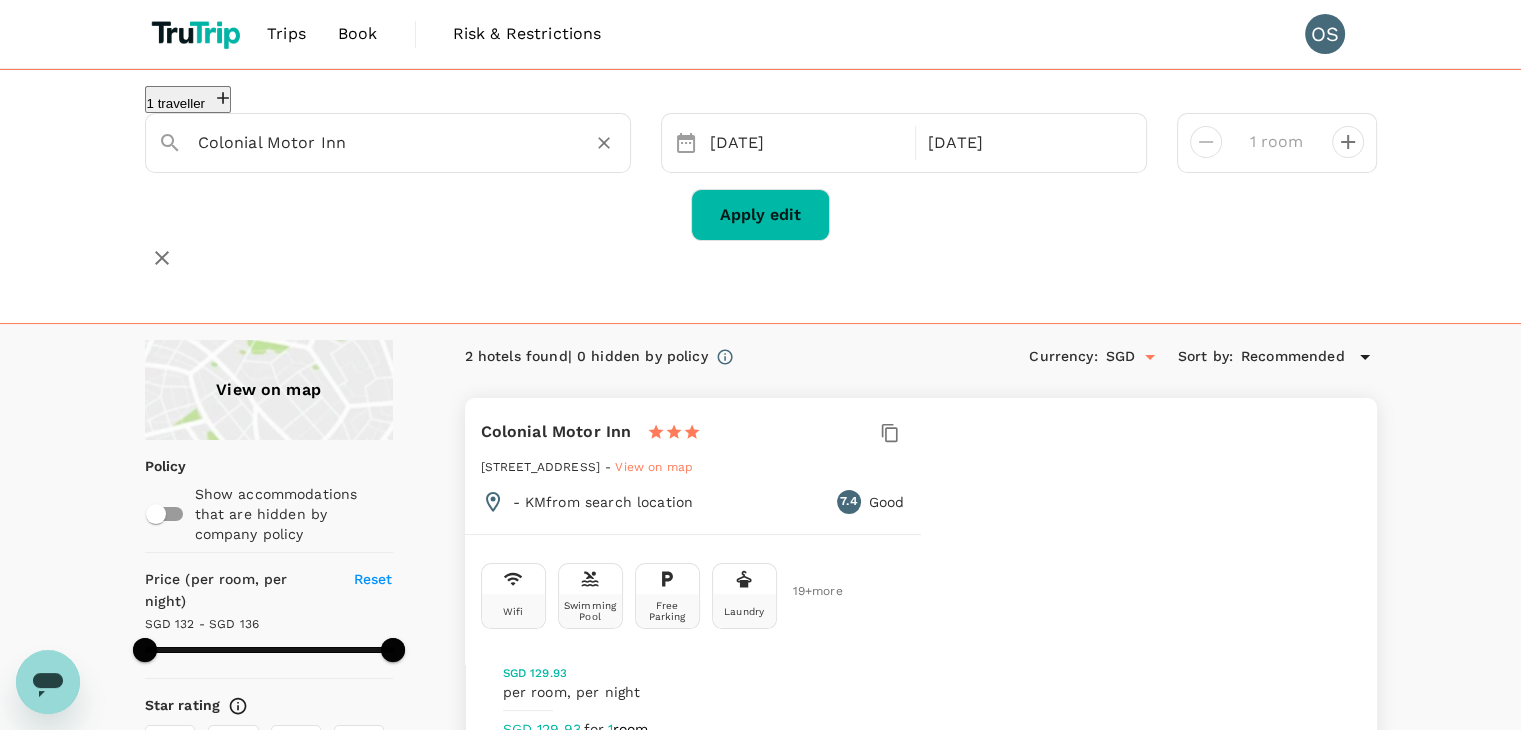 click 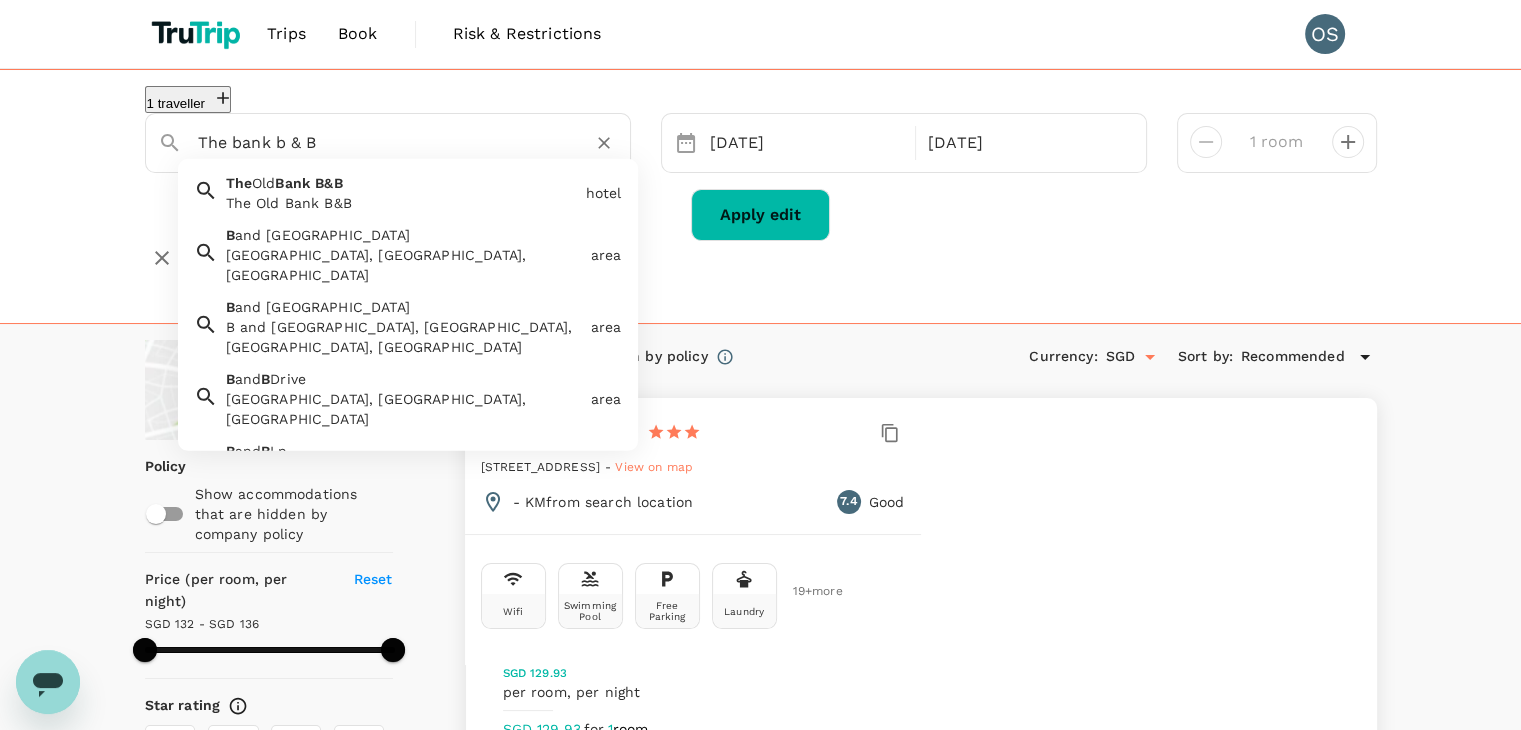 click on "The Old Bank B&B" at bounding box center [402, 203] 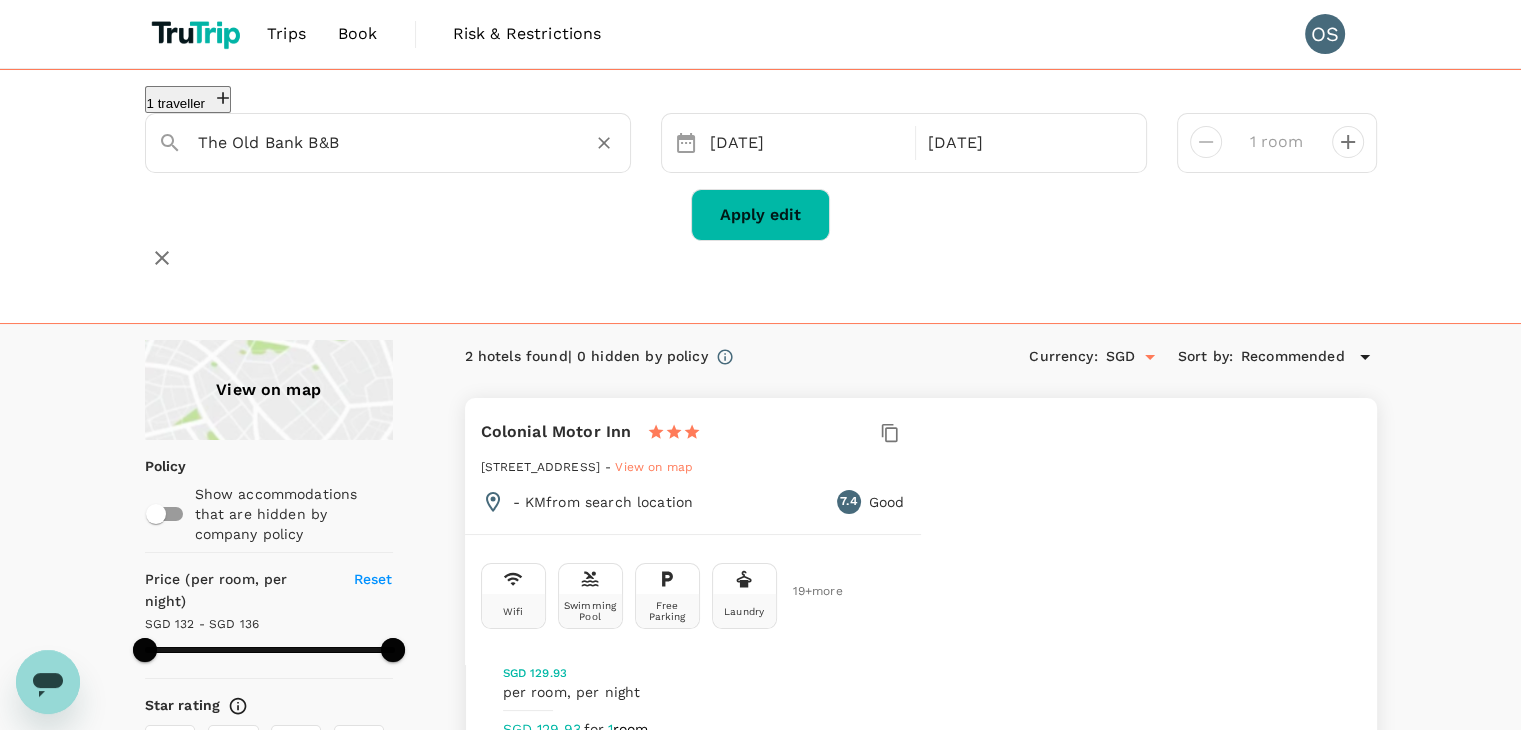 type on "The Old Bank B&B" 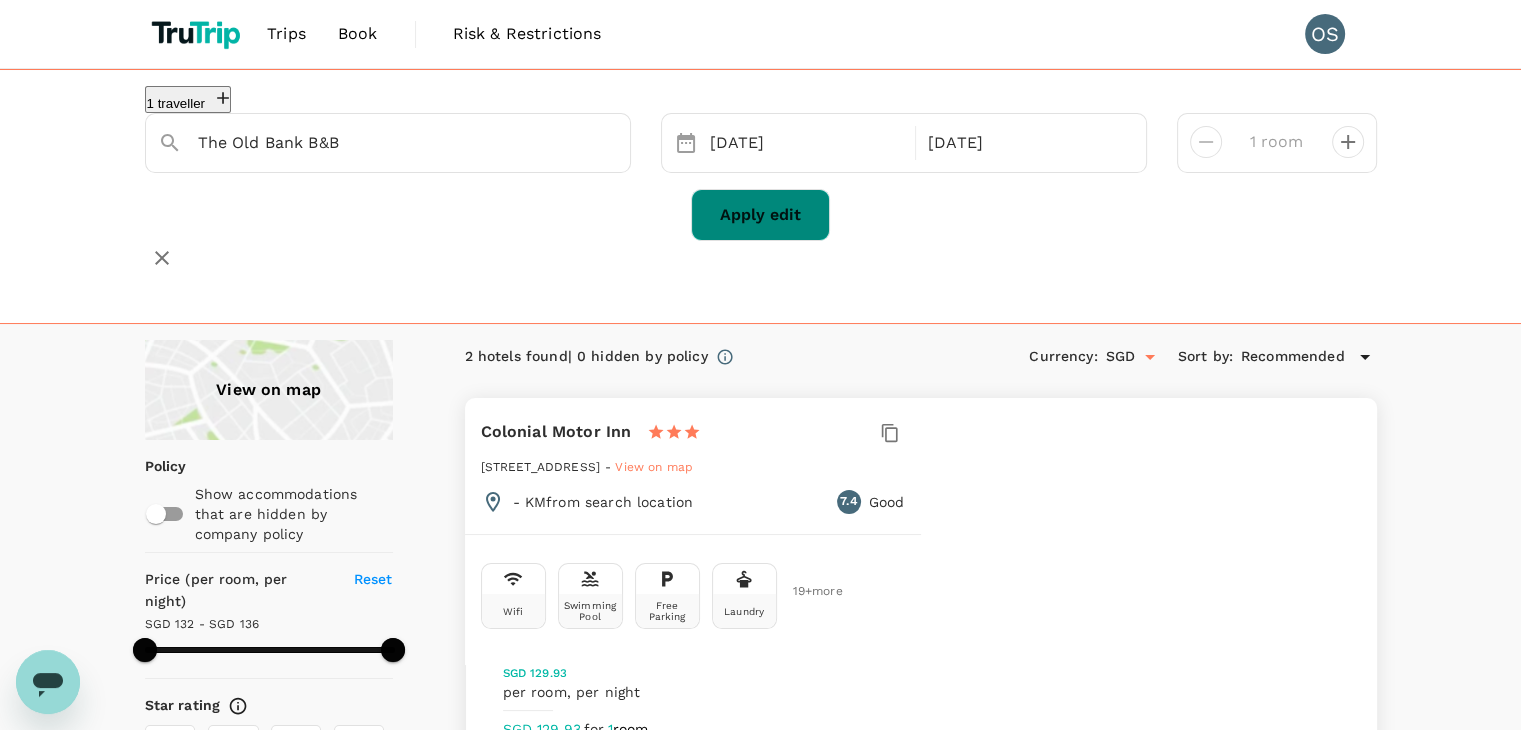 click on "Apply edit" at bounding box center (760, 215) 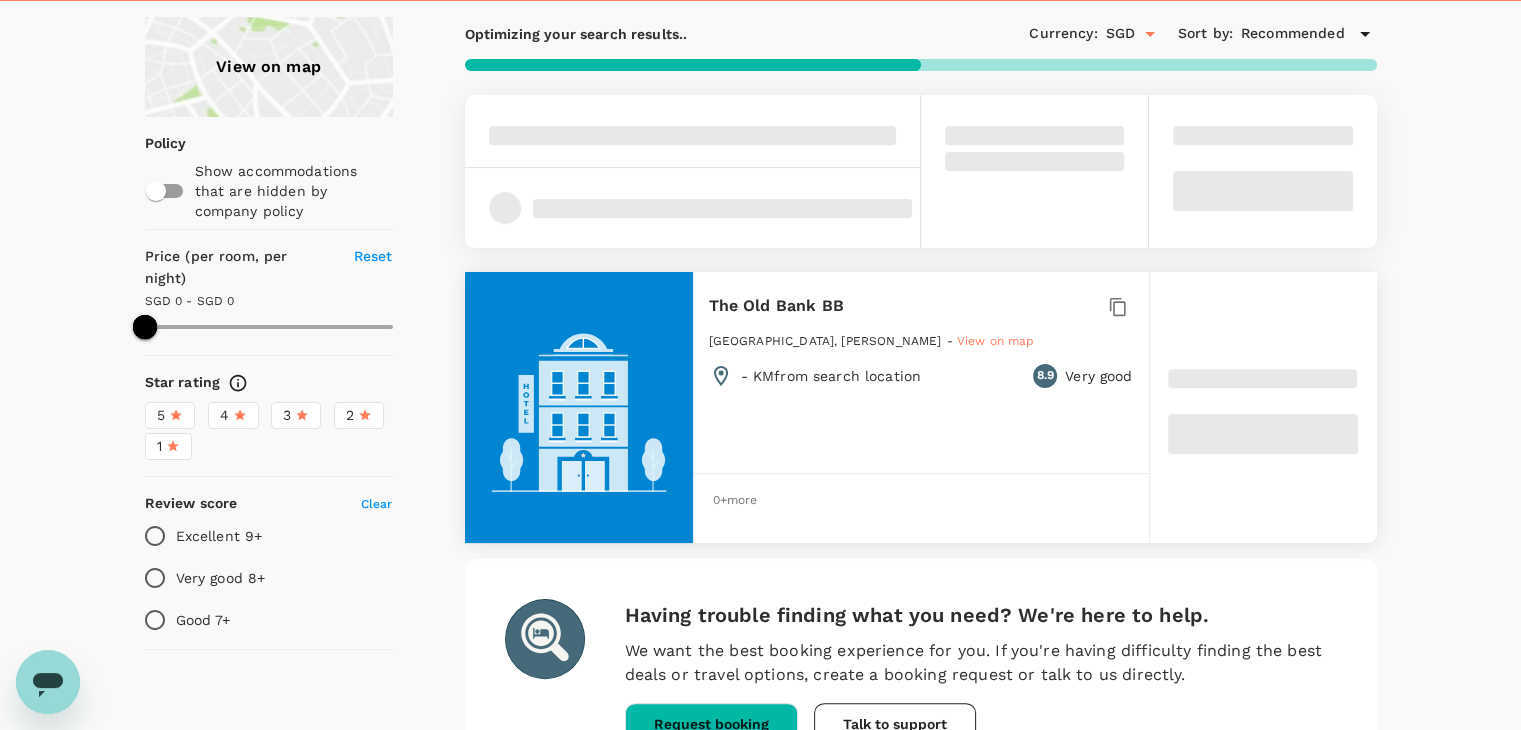 scroll, scrollTop: 320, scrollLeft: 0, axis: vertical 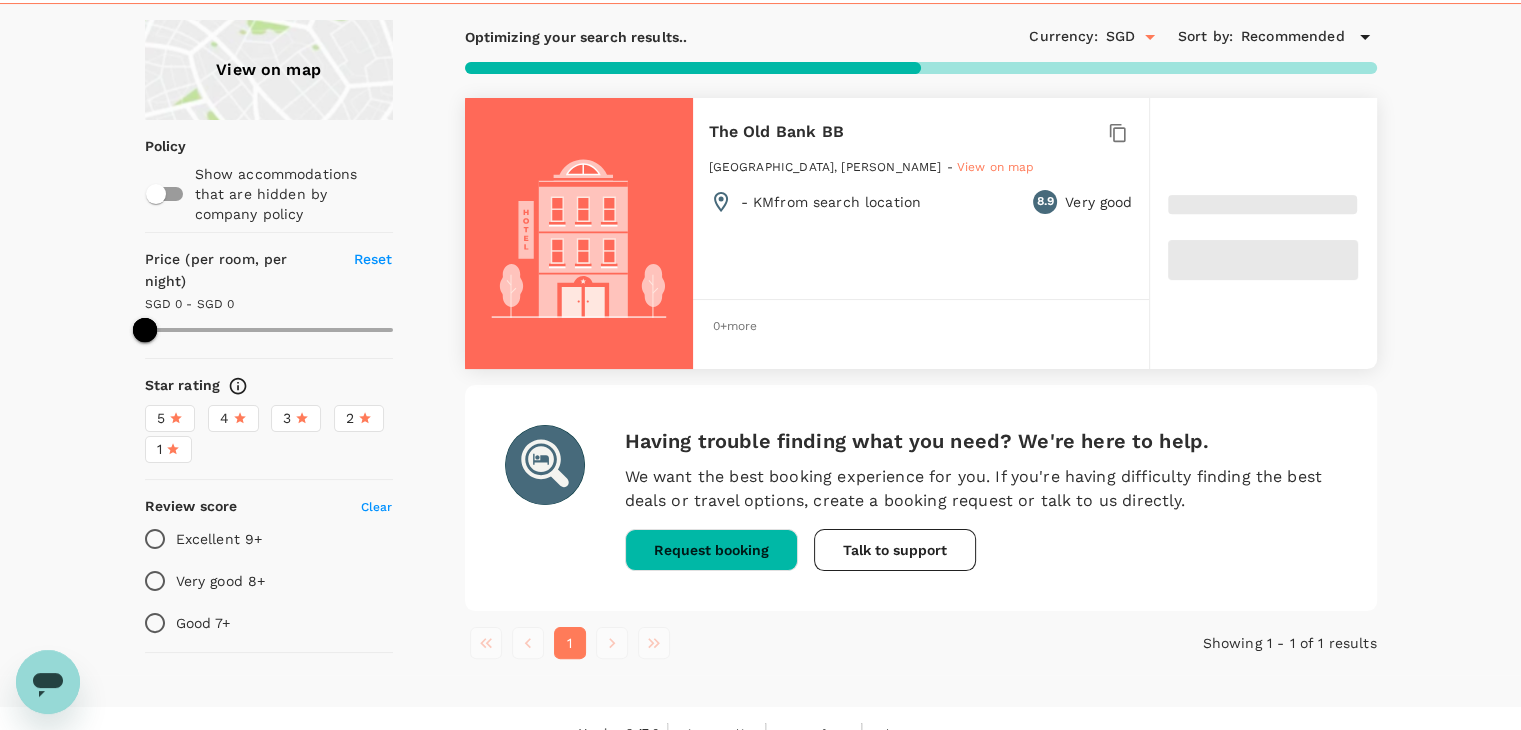 type on "259.79" 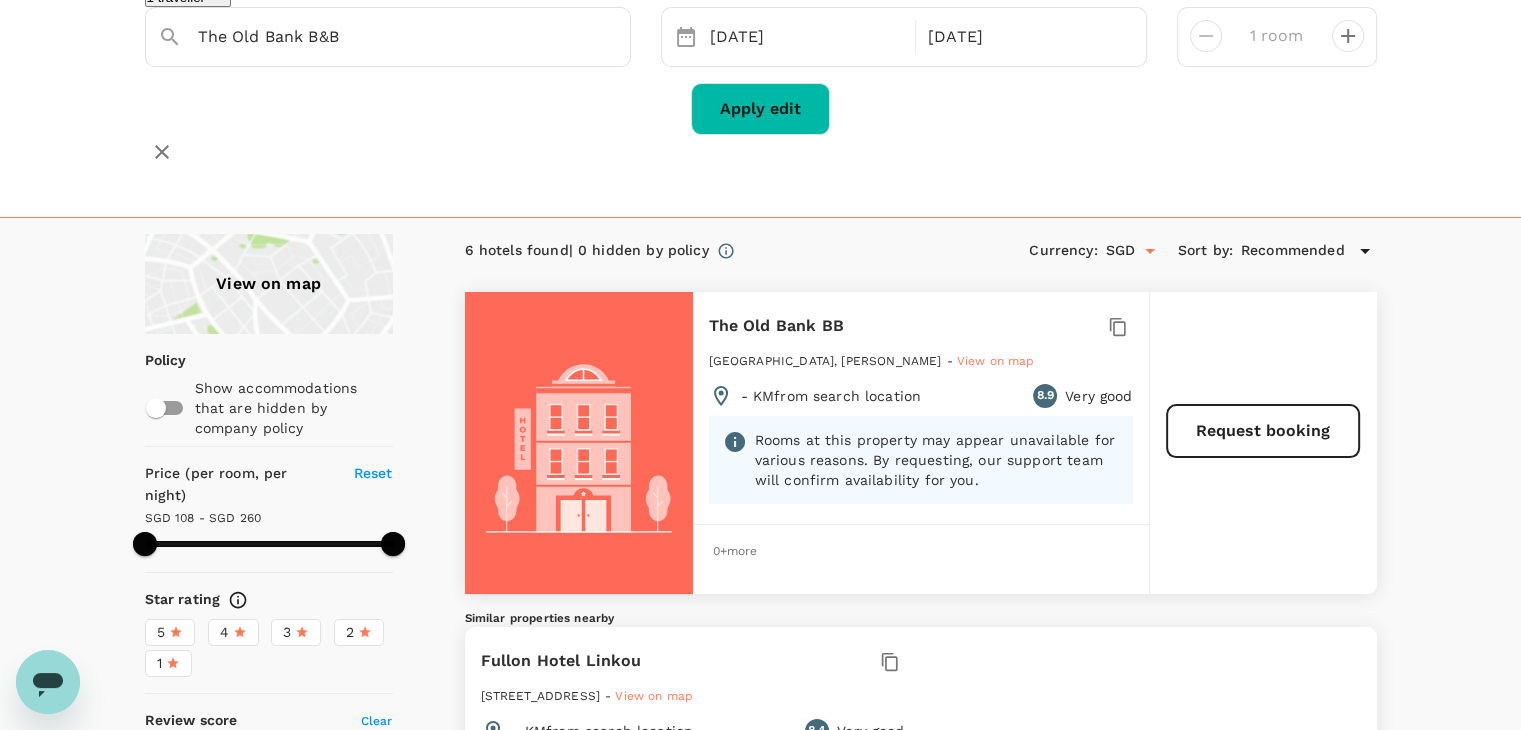 scroll, scrollTop: 0, scrollLeft: 0, axis: both 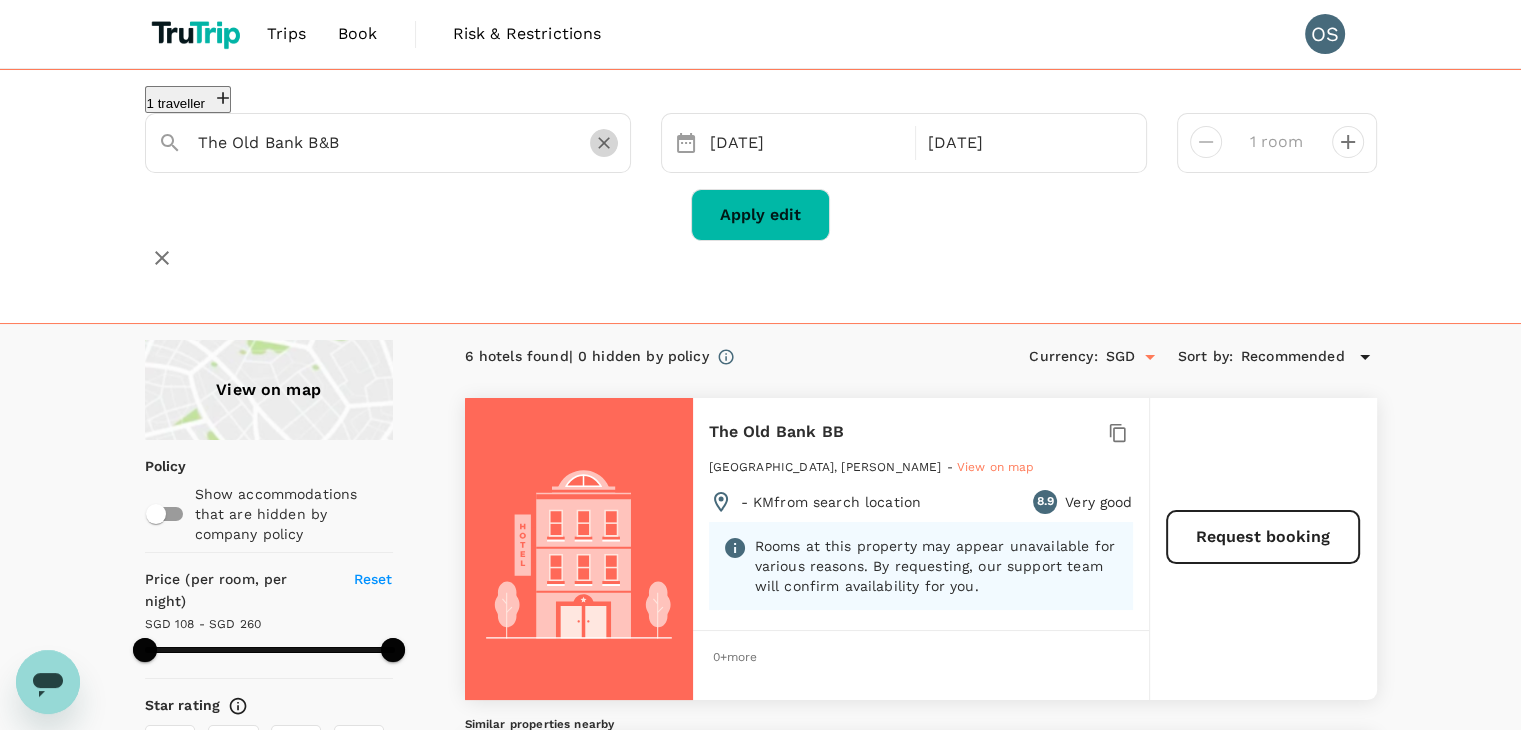 click 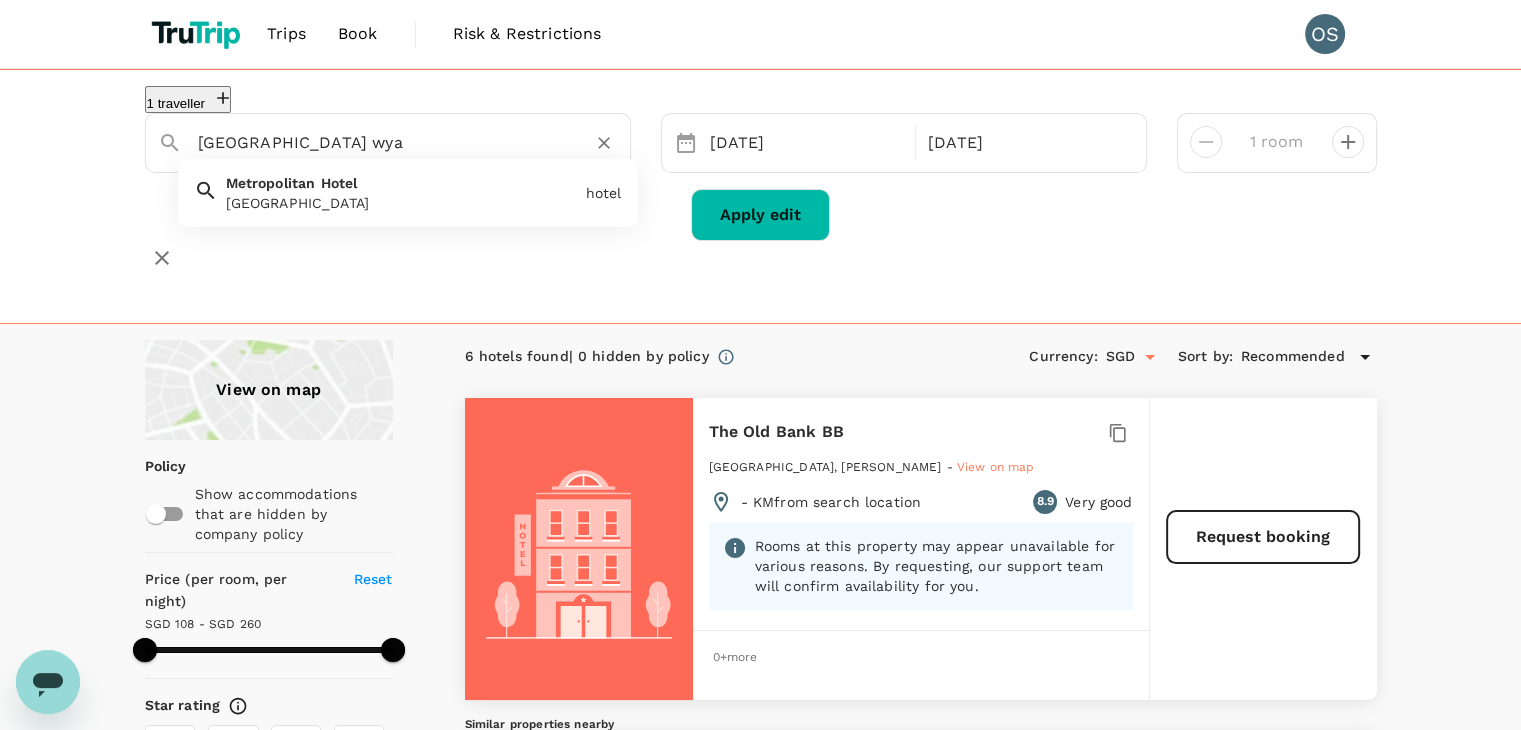 click on "hotel" at bounding box center [600, 189] 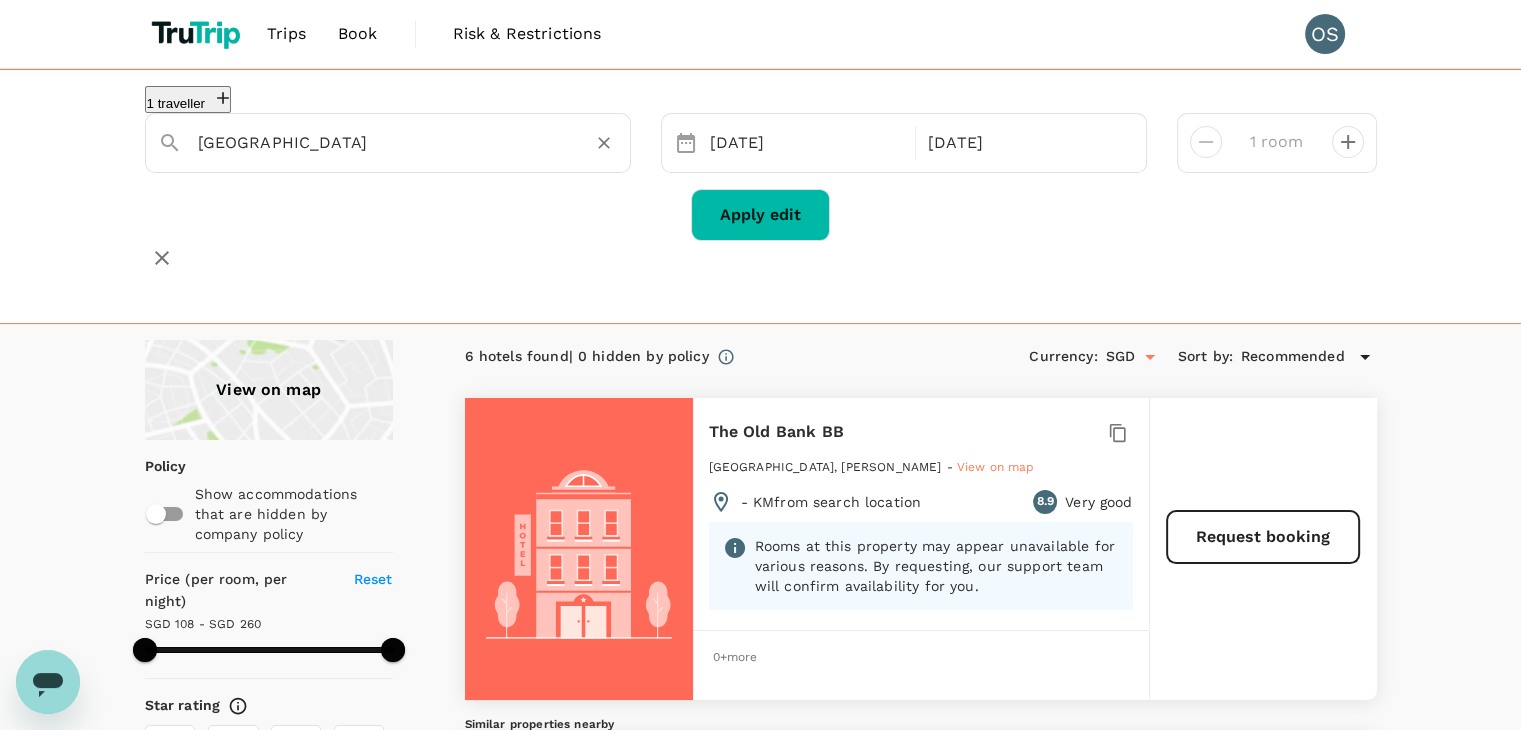 type on "[GEOGRAPHIC_DATA]" 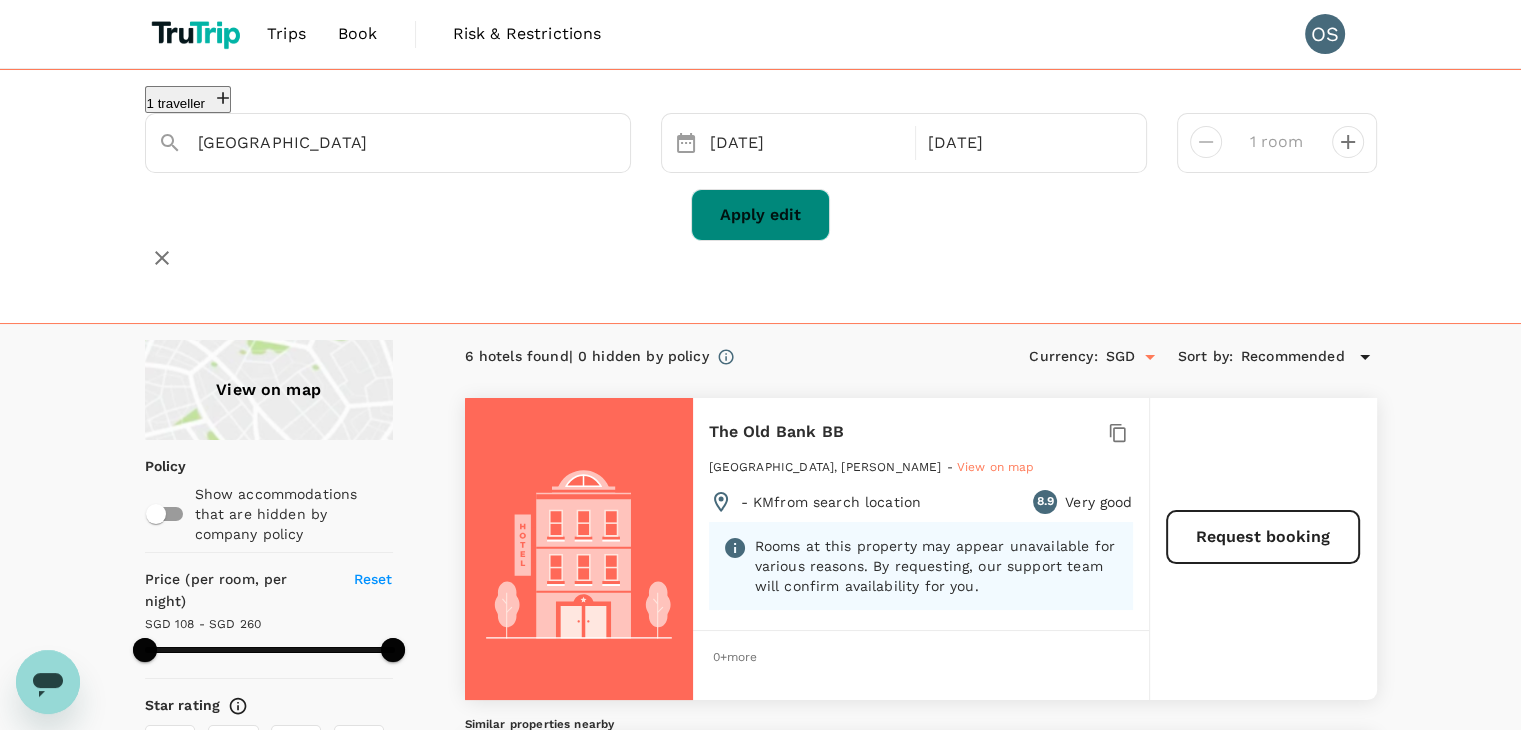 click on "Apply edit" at bounding box center (760, 215) 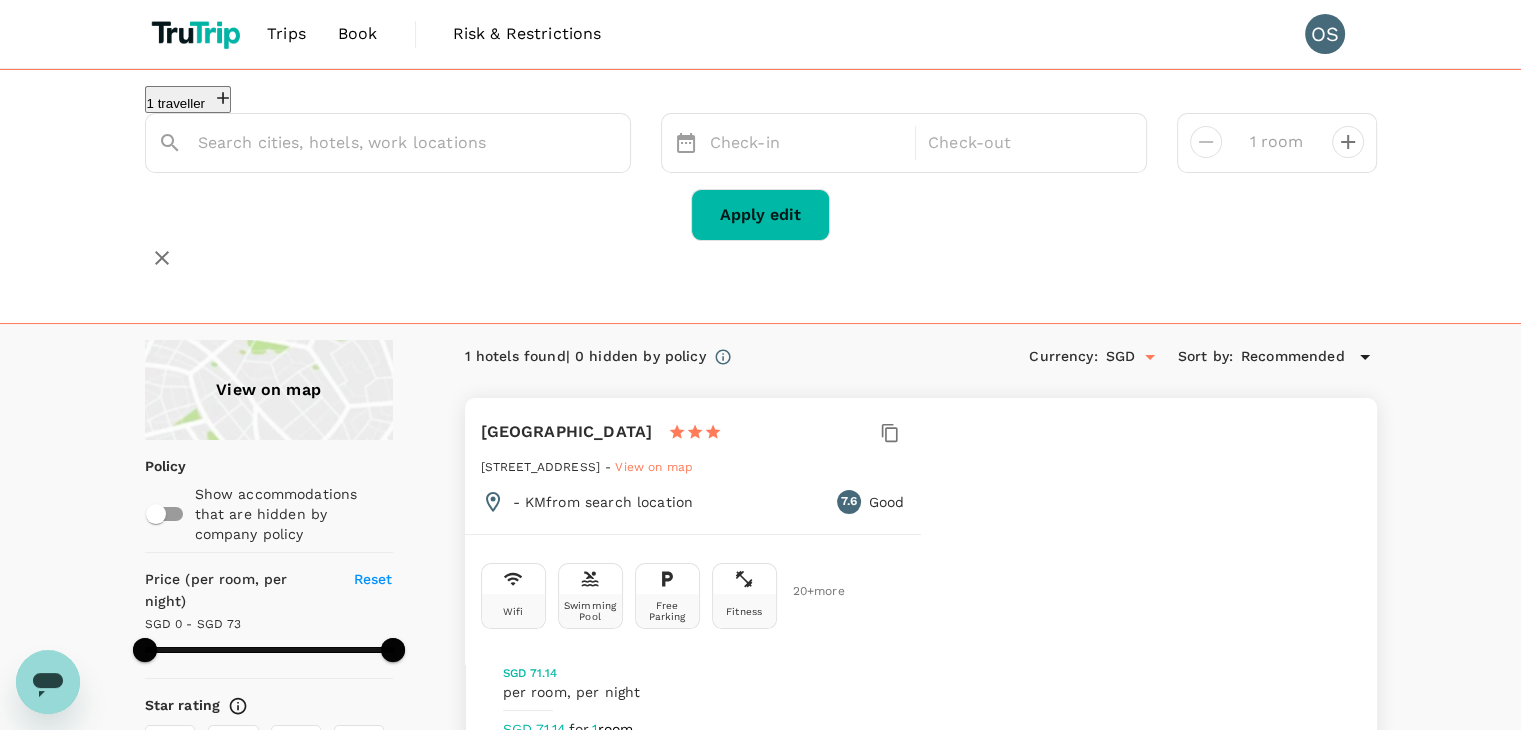 type on "[GEOGRAPHIC_DATA]" 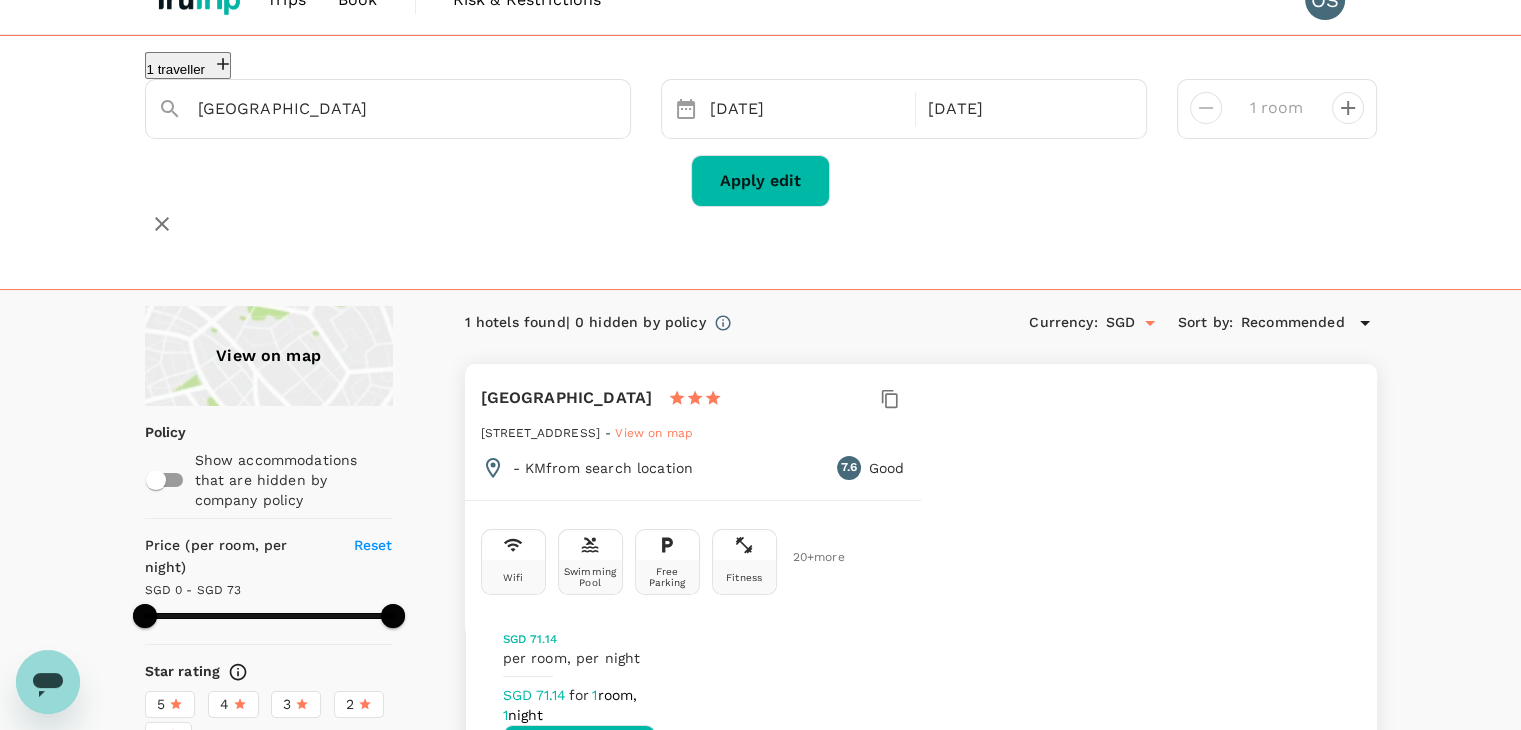 scroll, scrollTop: 35, scrollLeft: 0, axis: vertical 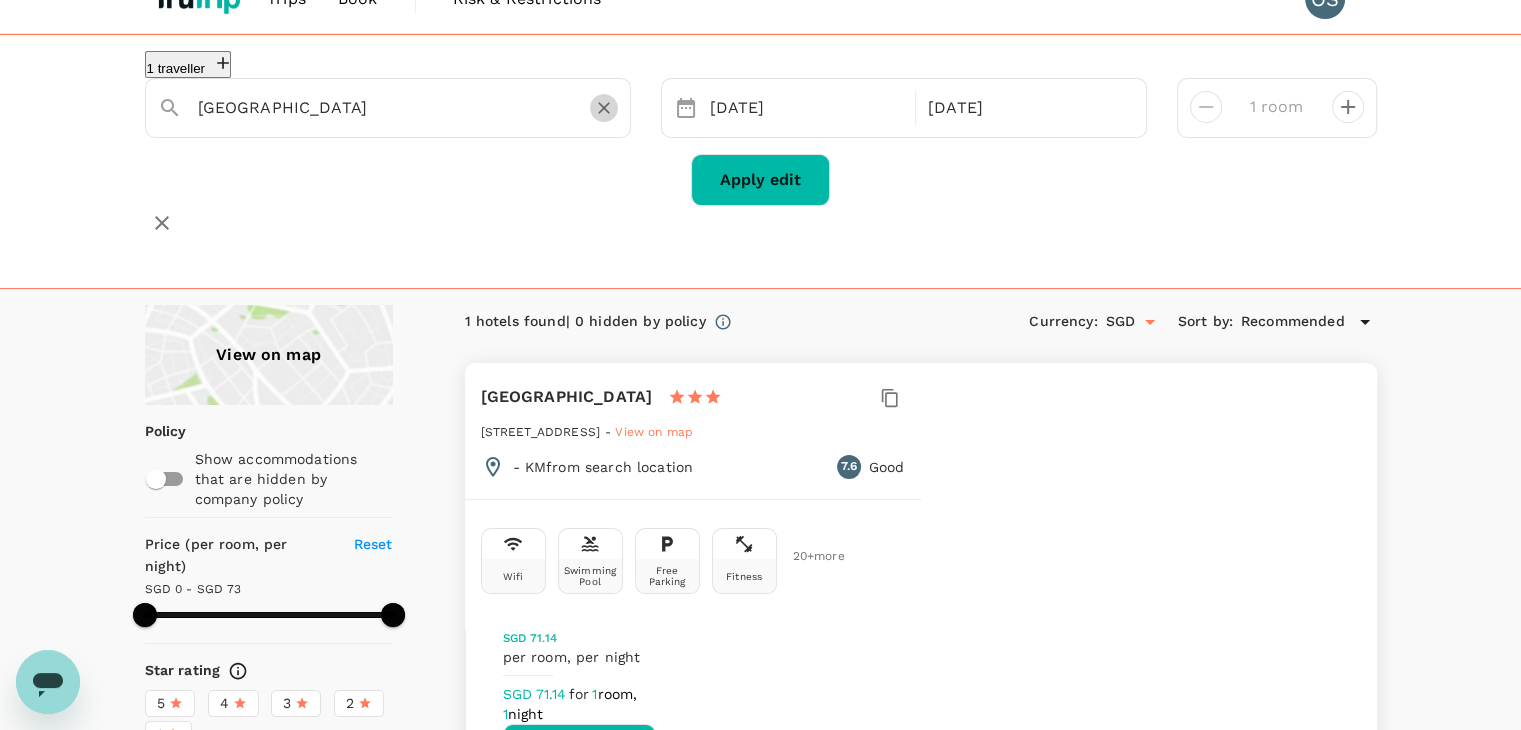 click 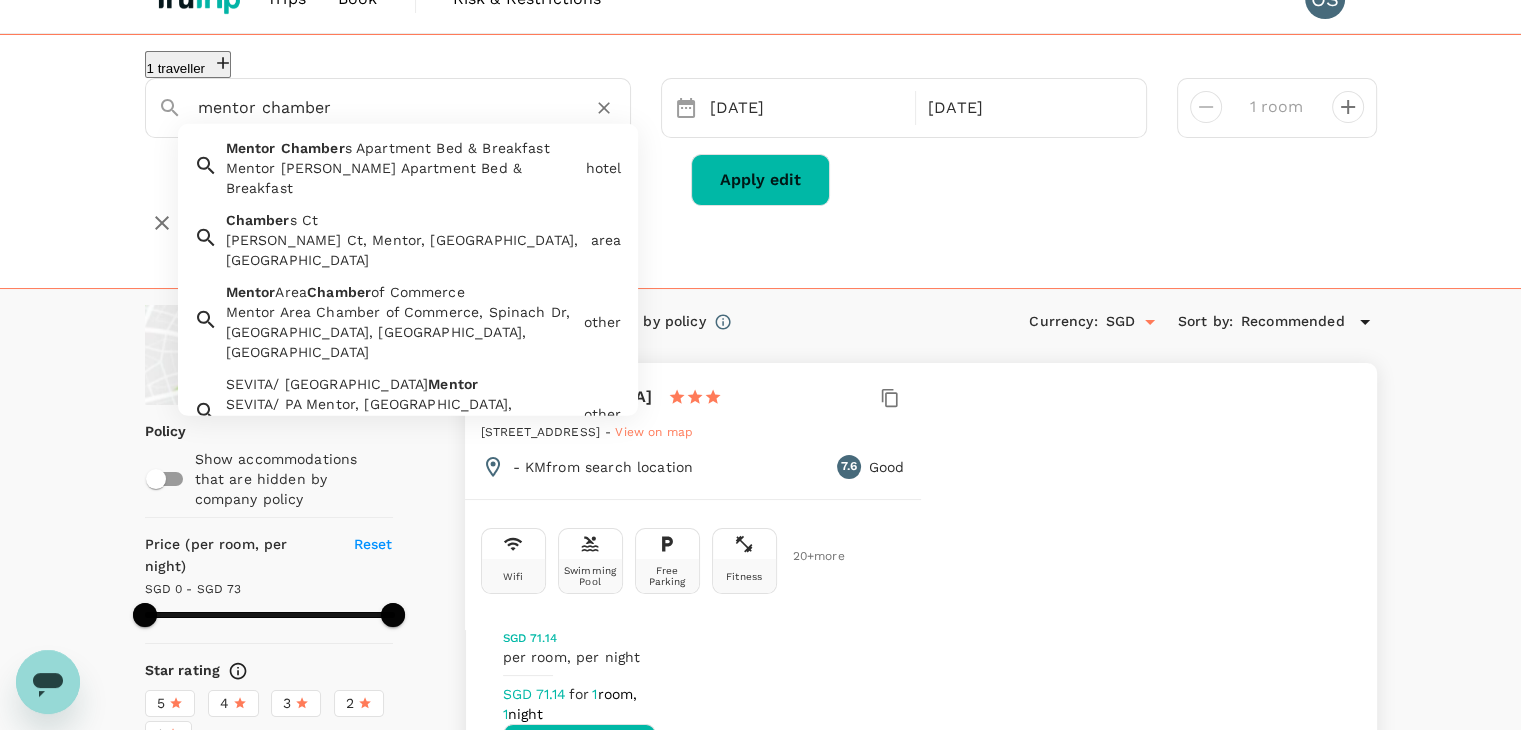 click on "Mentor [PERSON_NAME] Apartment Bed & Breakfast" at bounding box center [402, 178] 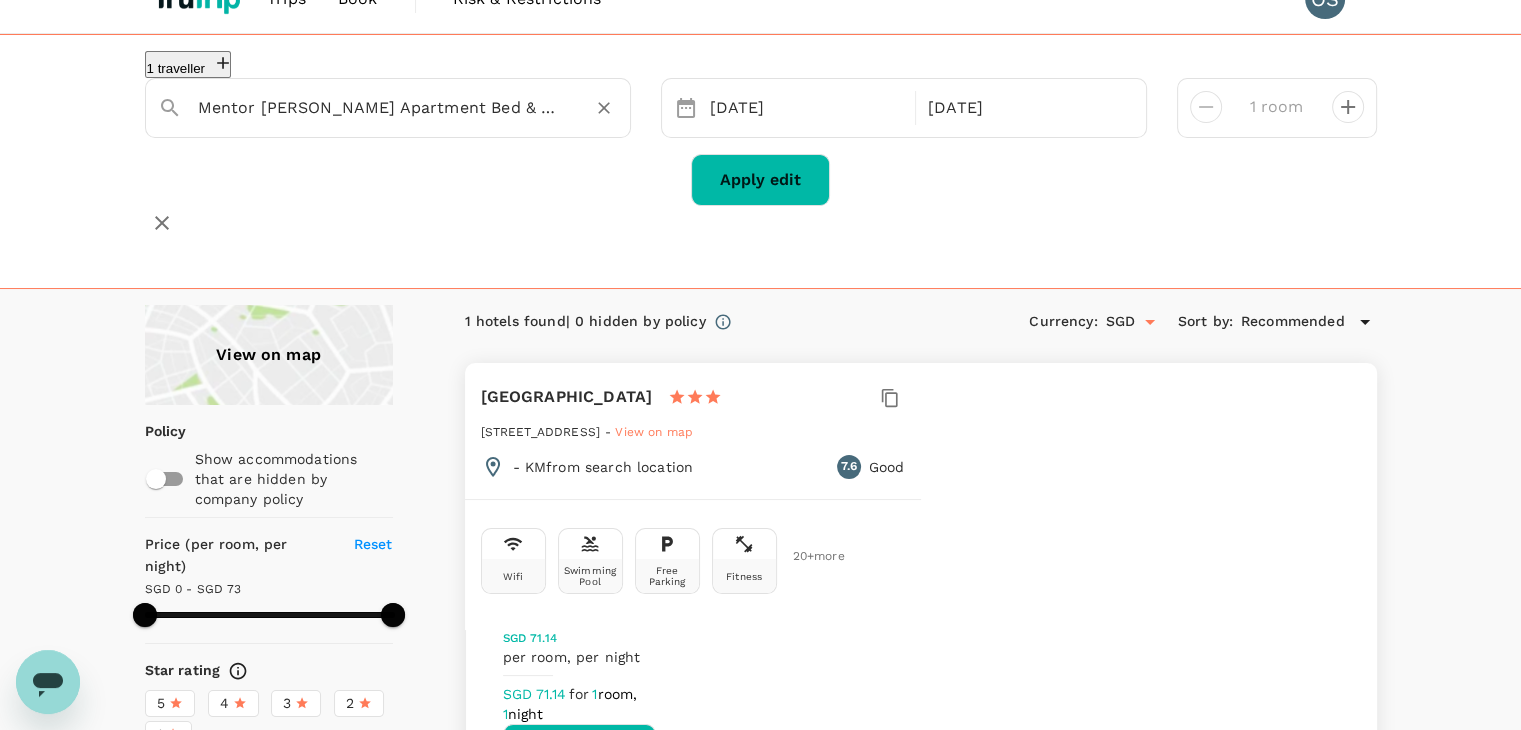 type on "Mentor [PERSON_NAME] Apartment Bed & Breakfast" 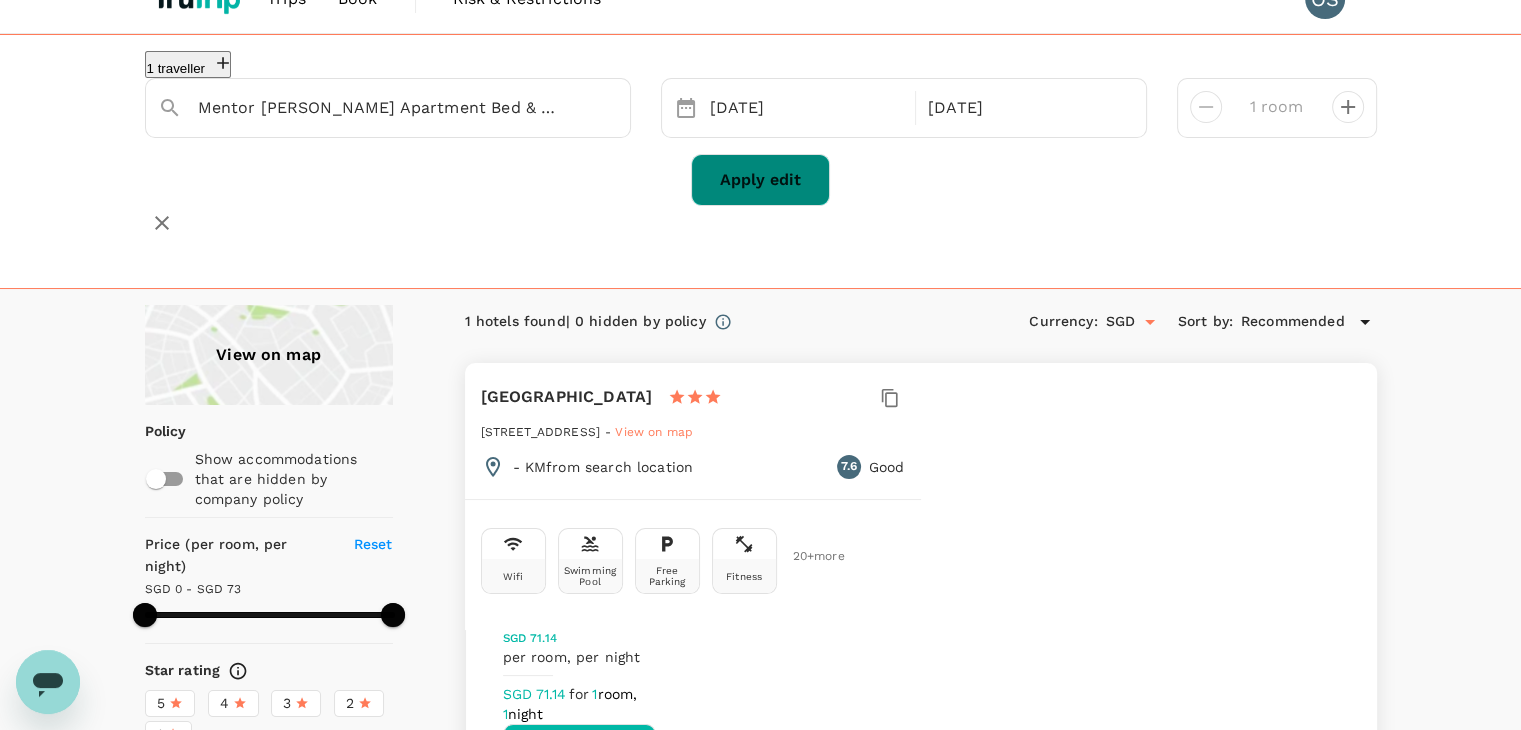 click on "Apply edit" at bounding box center [760, 180] 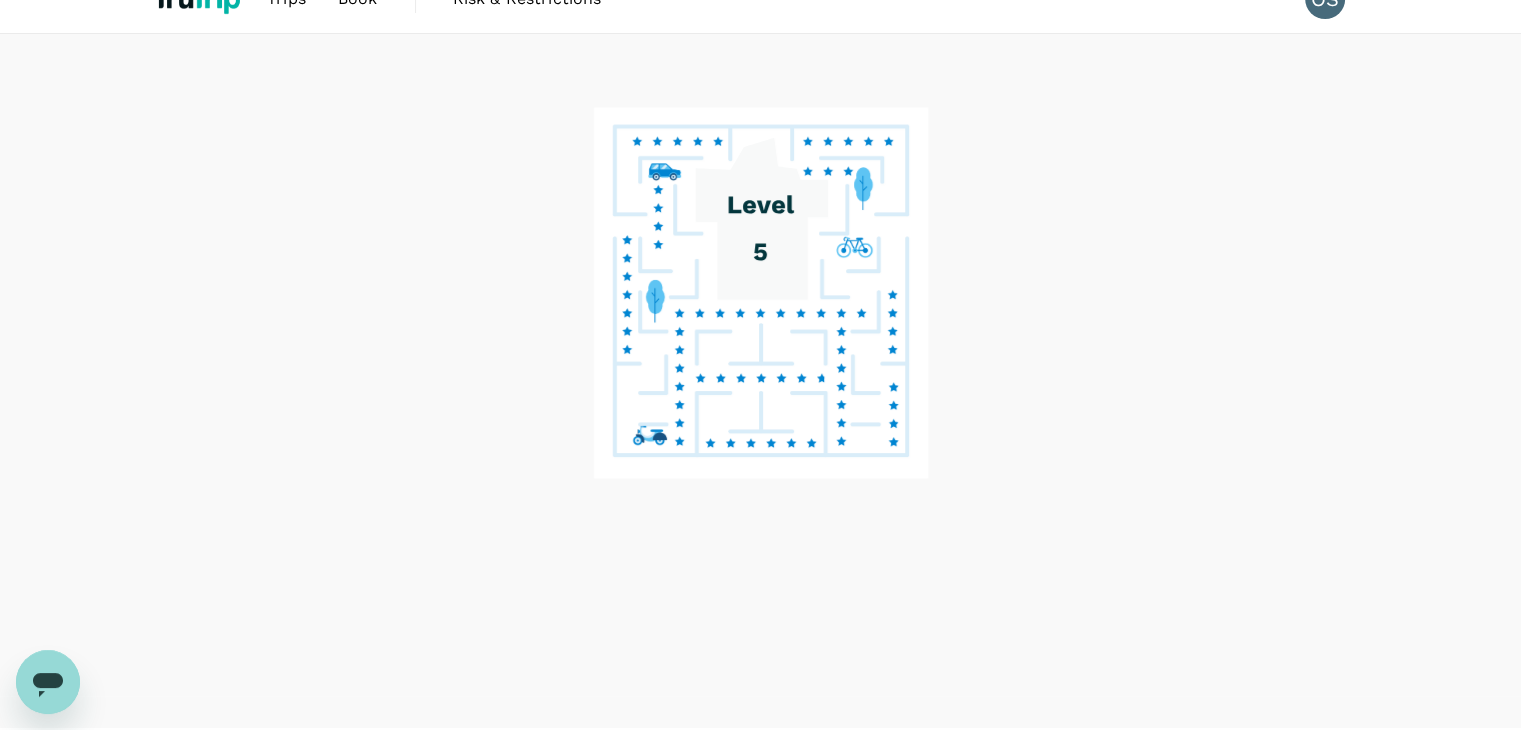 scroll, scrollTop: 0, scrollLeft: 0, axis: both 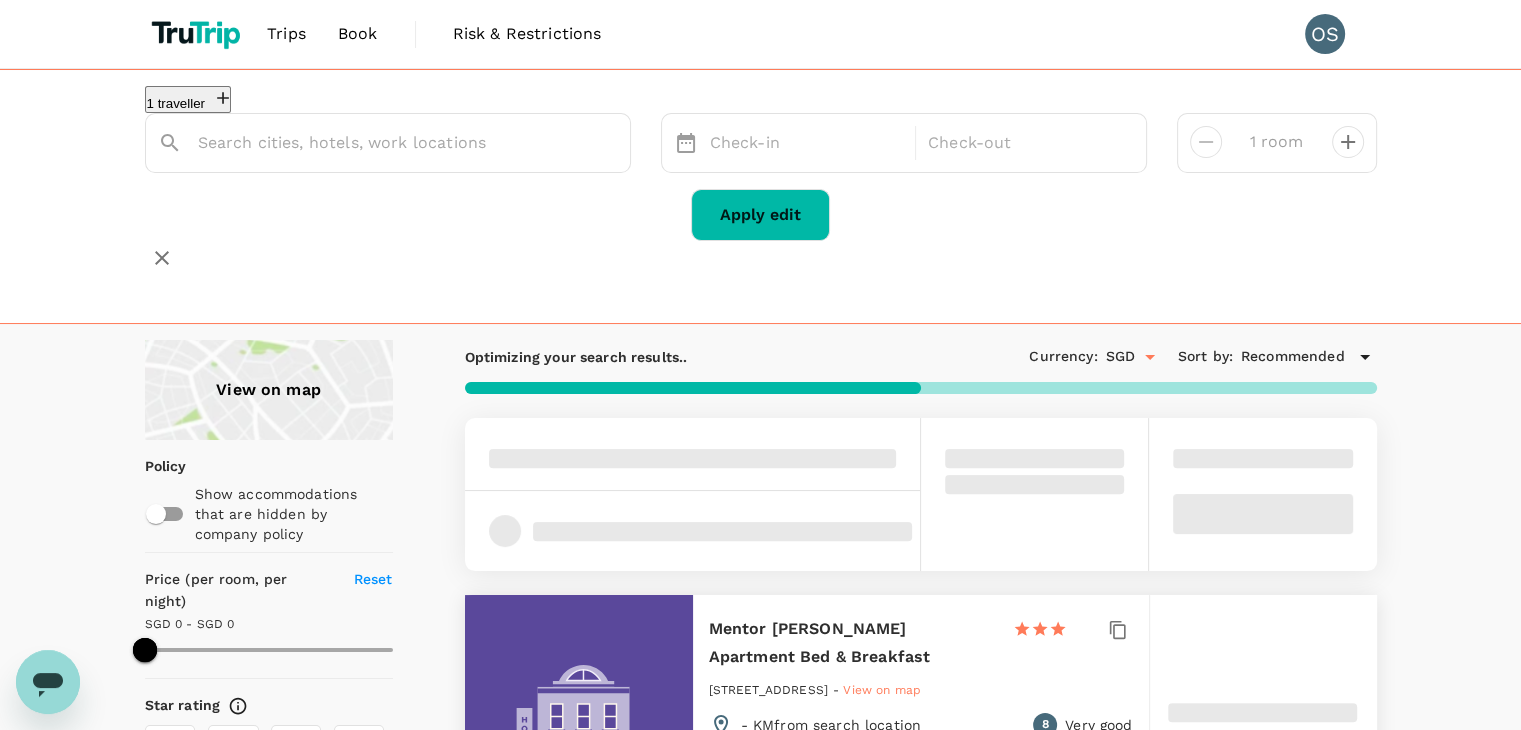 type on "Mentor [PERSON_NAME] Apartment Bed & Breakfast" 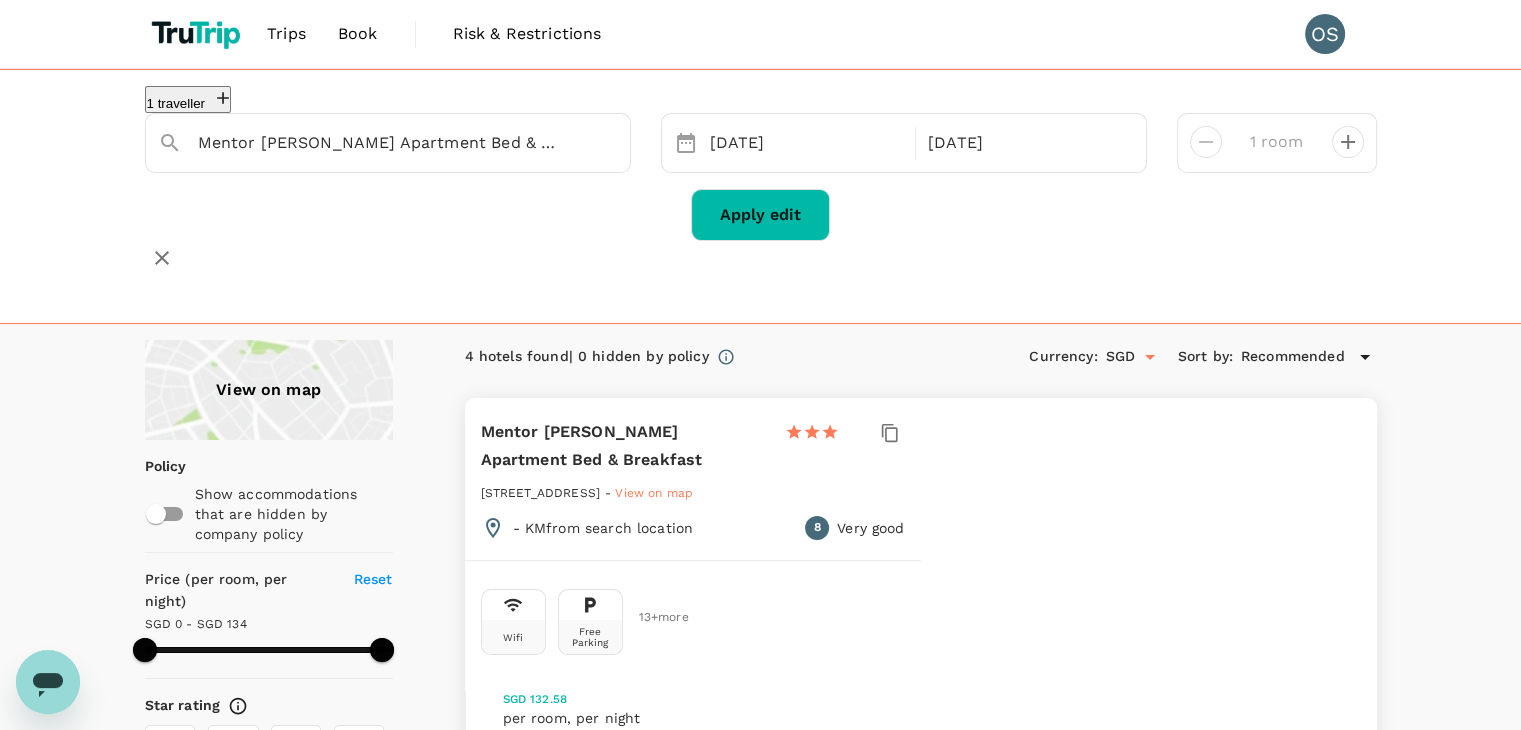 type on "134.99" 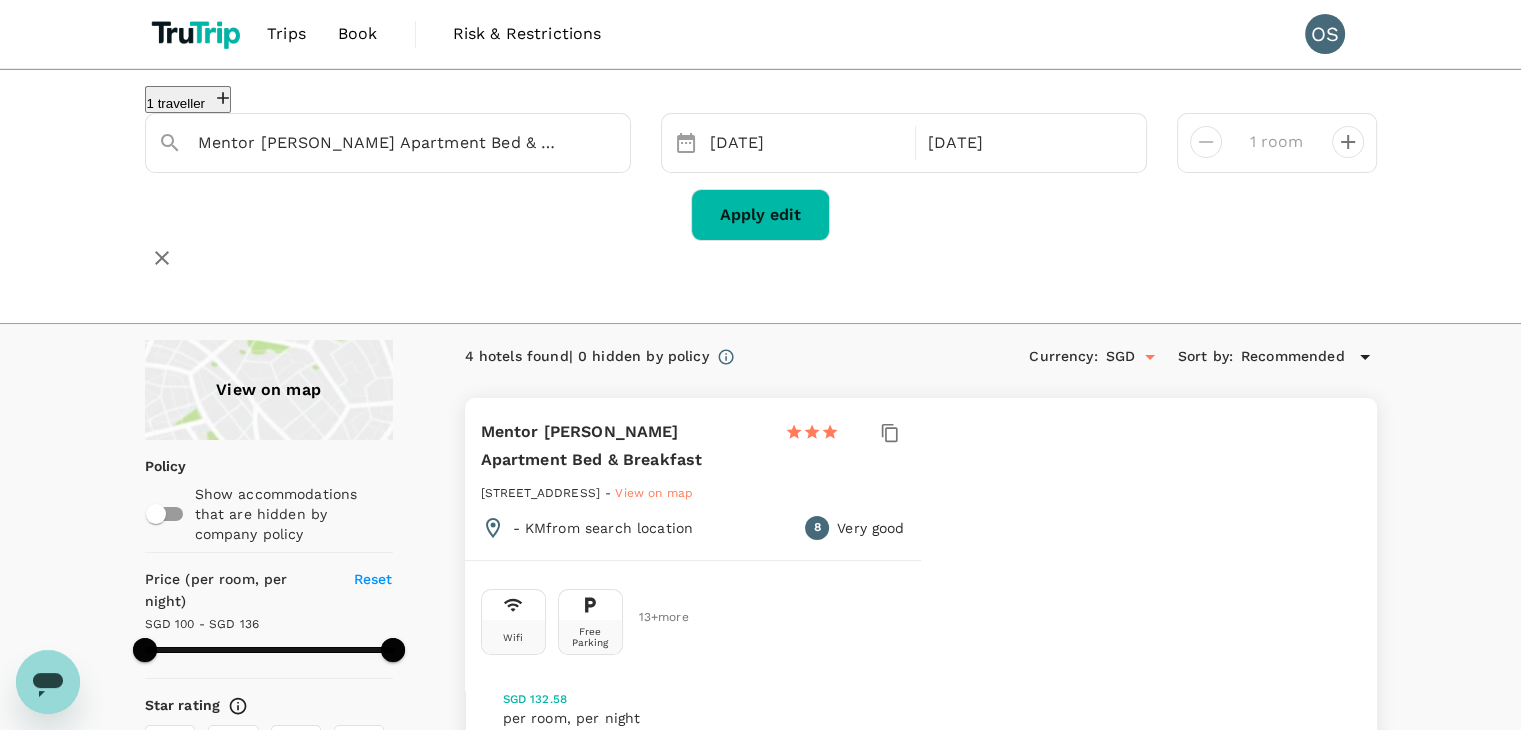 click on "View rooms" at bounding box center [579, 811] 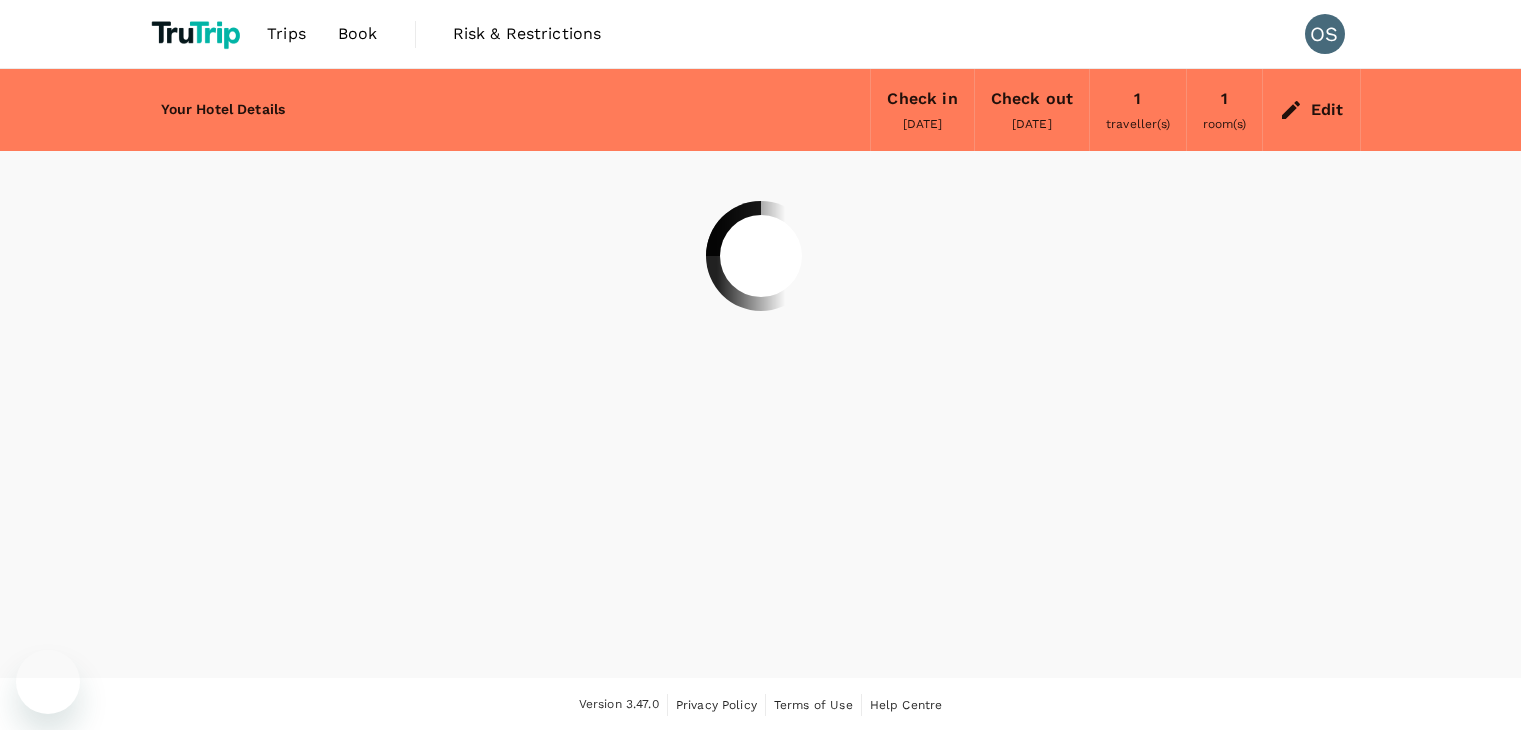 scroll, scrollTop: 0, scrollLeft: 0, axis: both 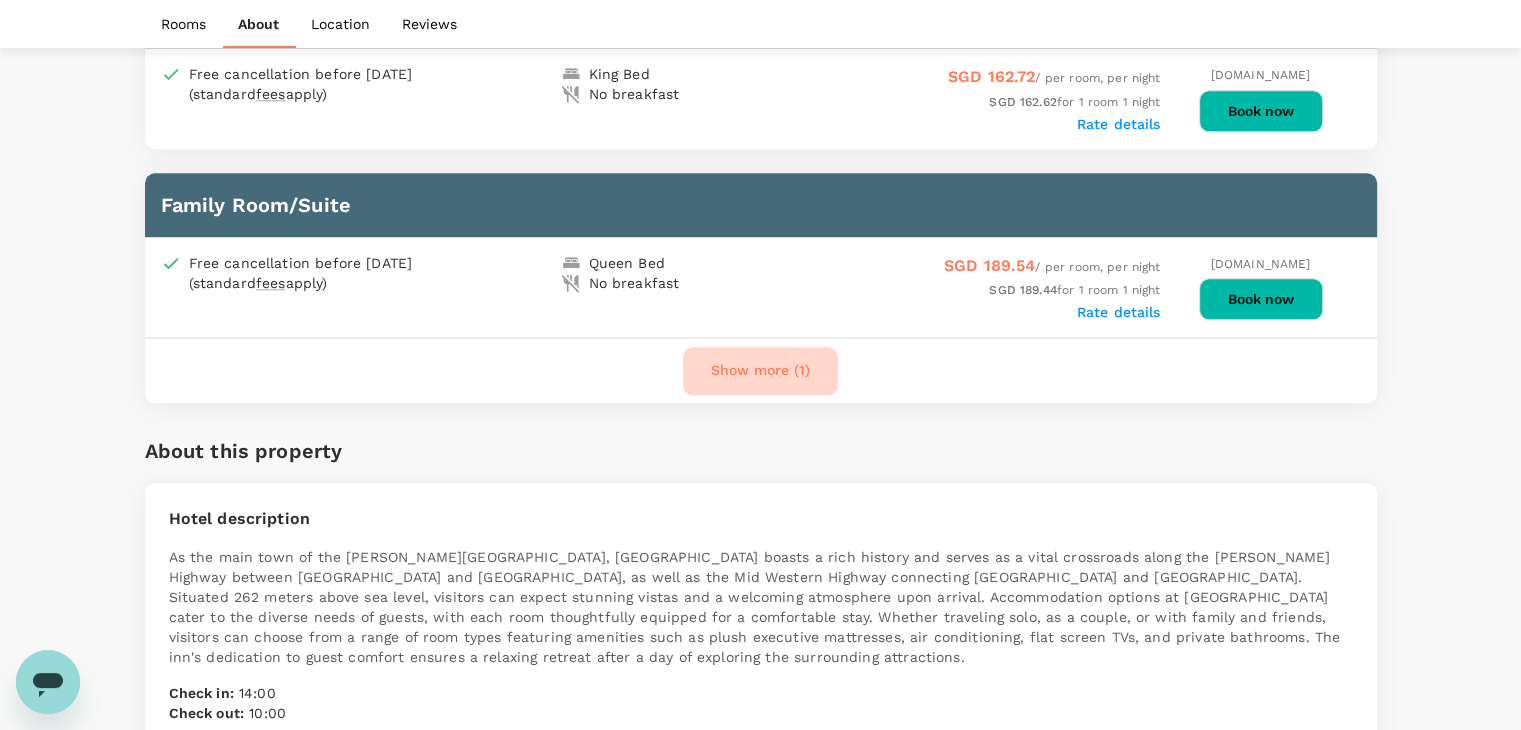 click on "Show more (1)" at bounding box center (760, 371) 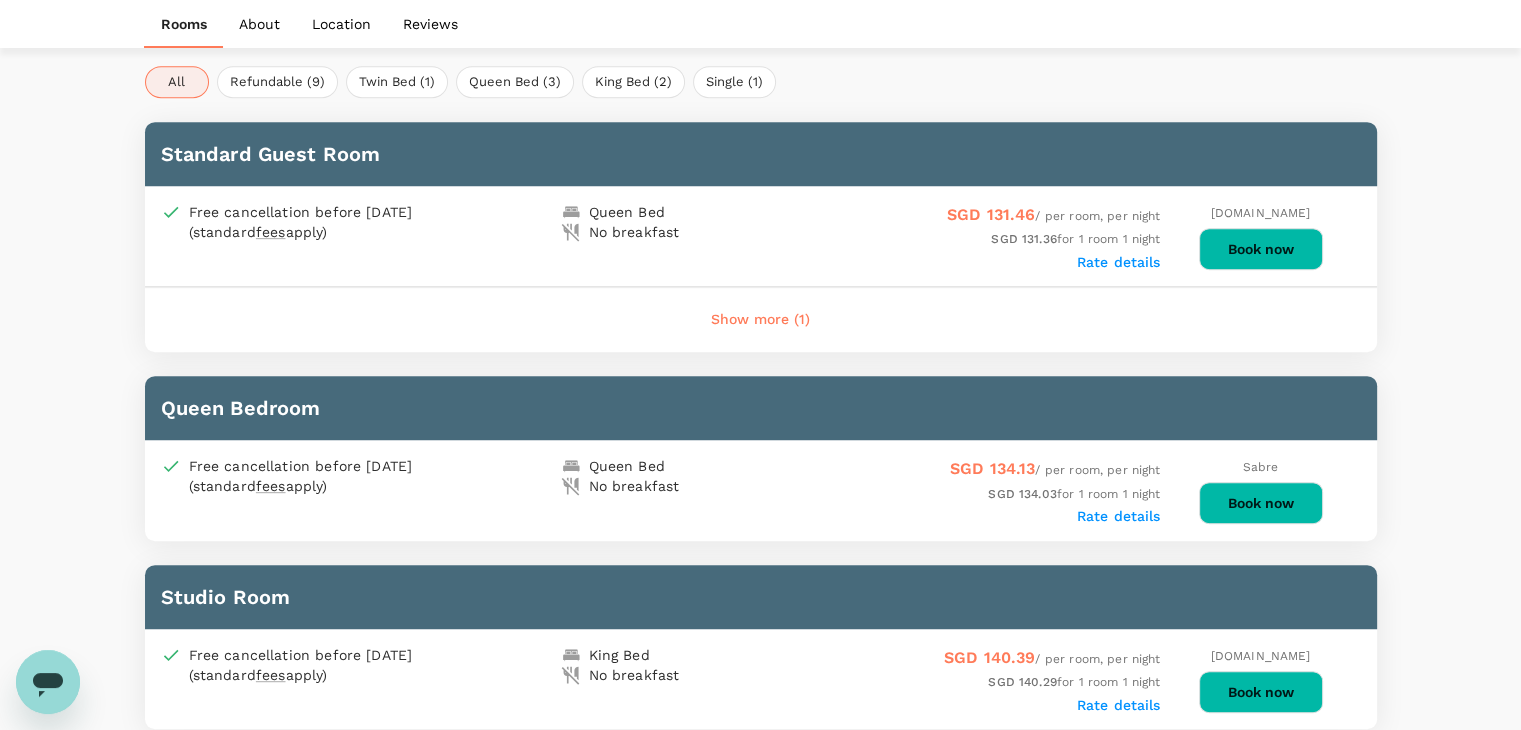 scroll, scrollTop: 891, scrollLeft: 0, axis: vertical 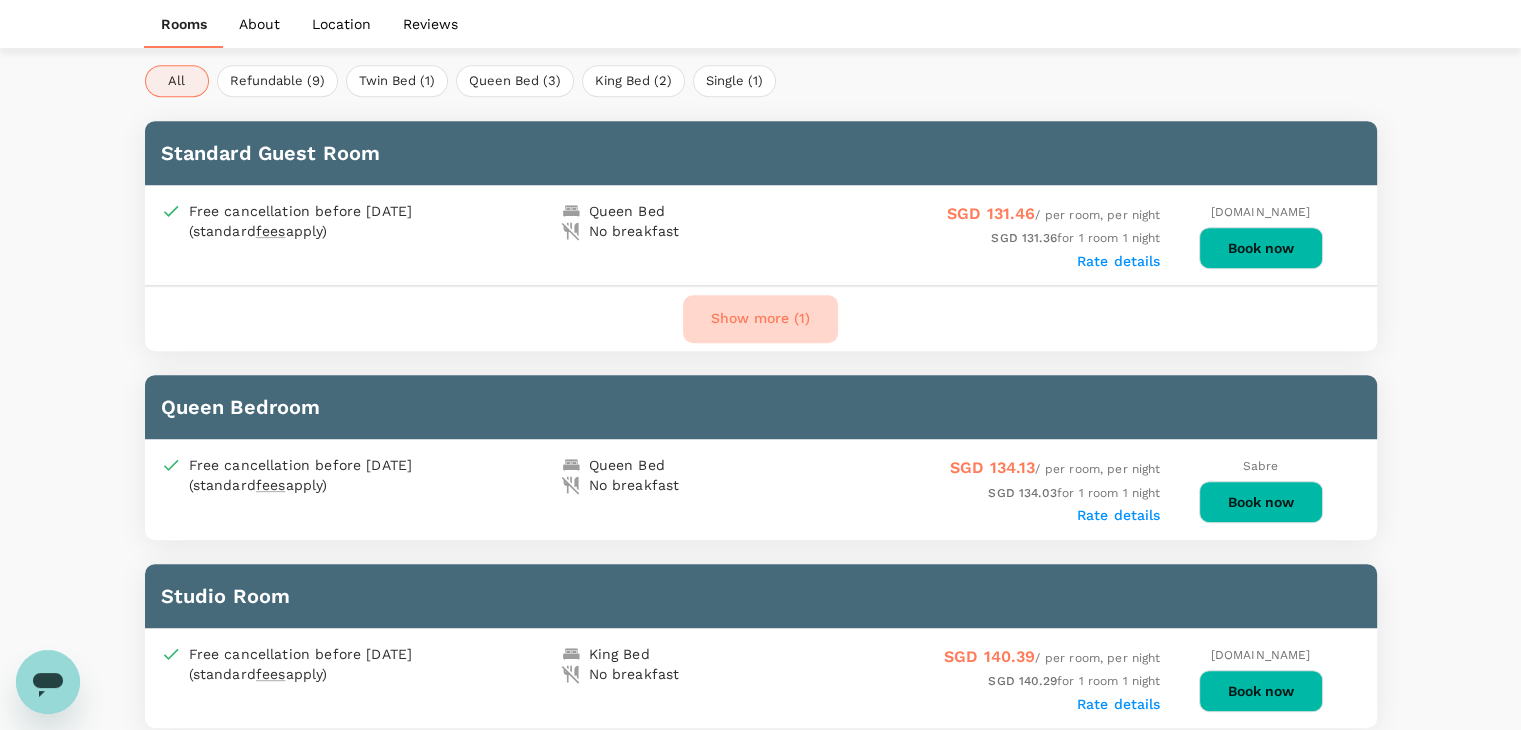 click on "Show more (1)" at bounding box center (760, 319) 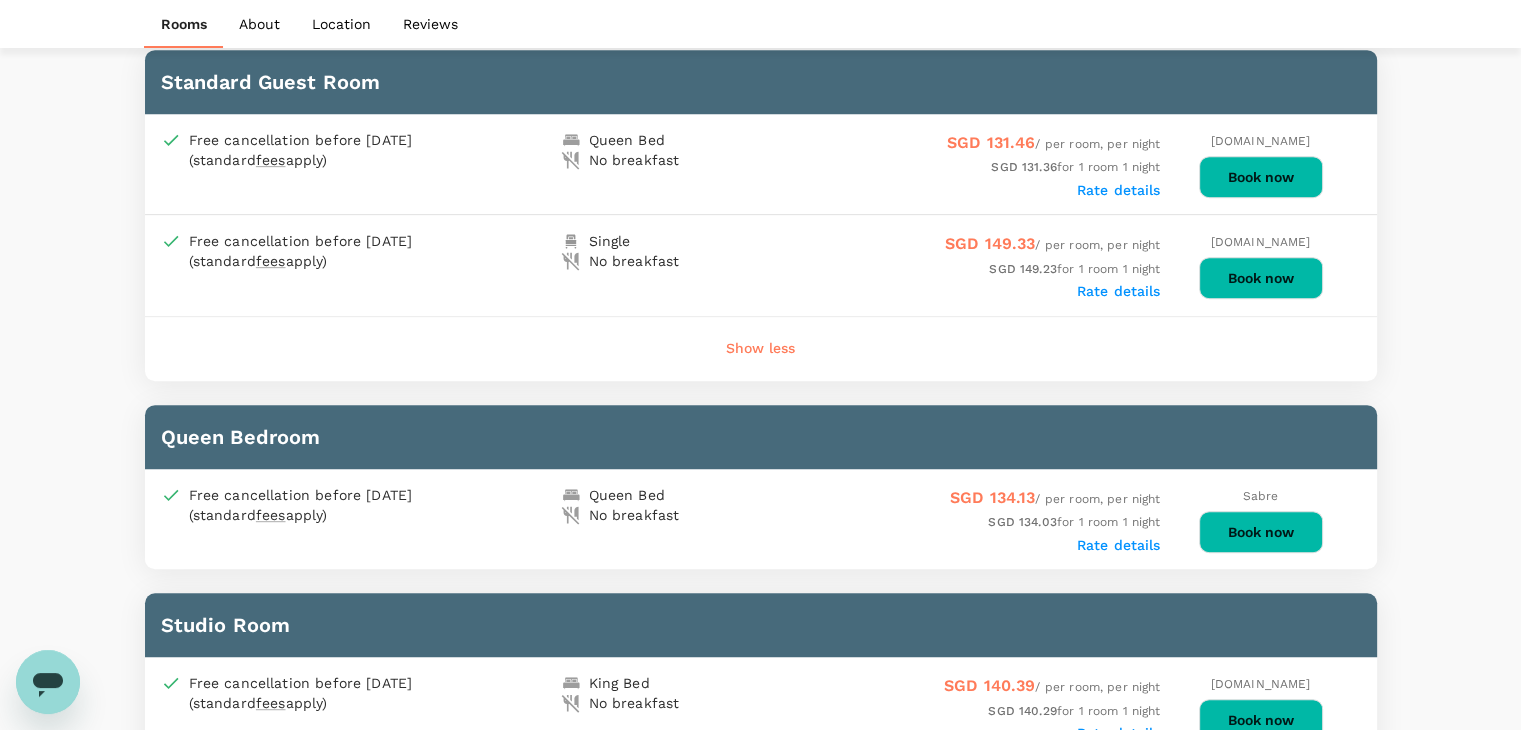 scroll, scrollTop: 968, scrollLeft: 0, axis: vertical 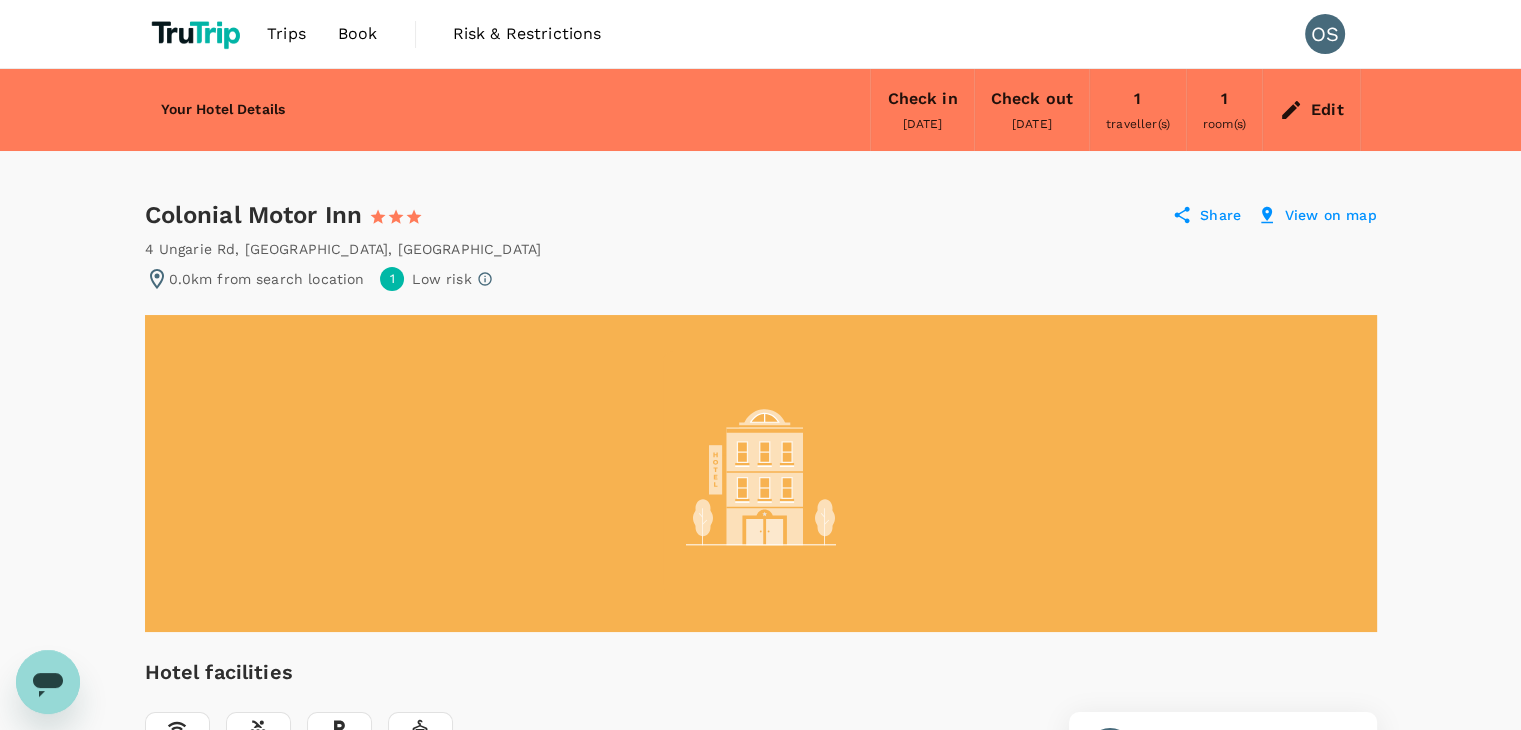 click 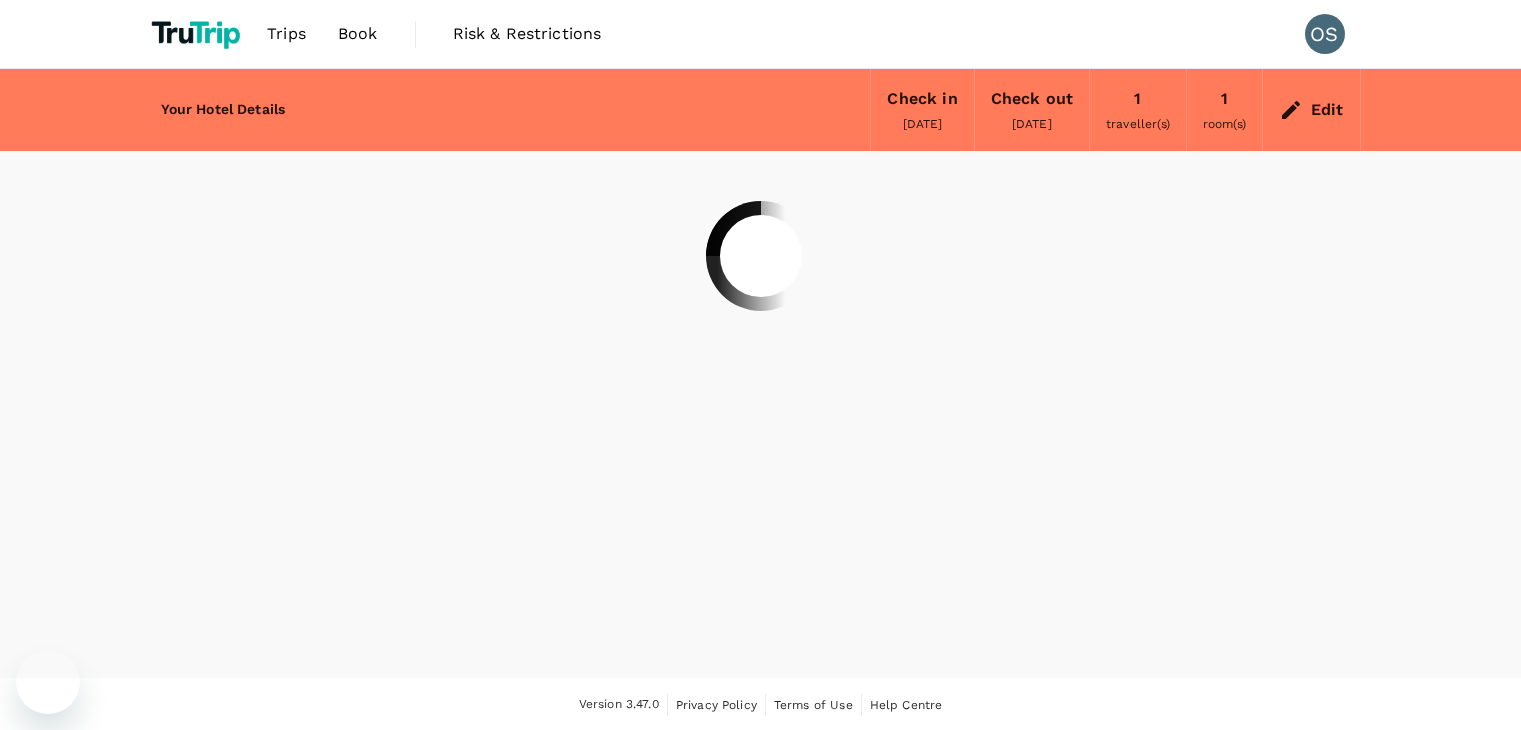 scroll, scrollTop: 0, scrollLeft: 0, axis: both 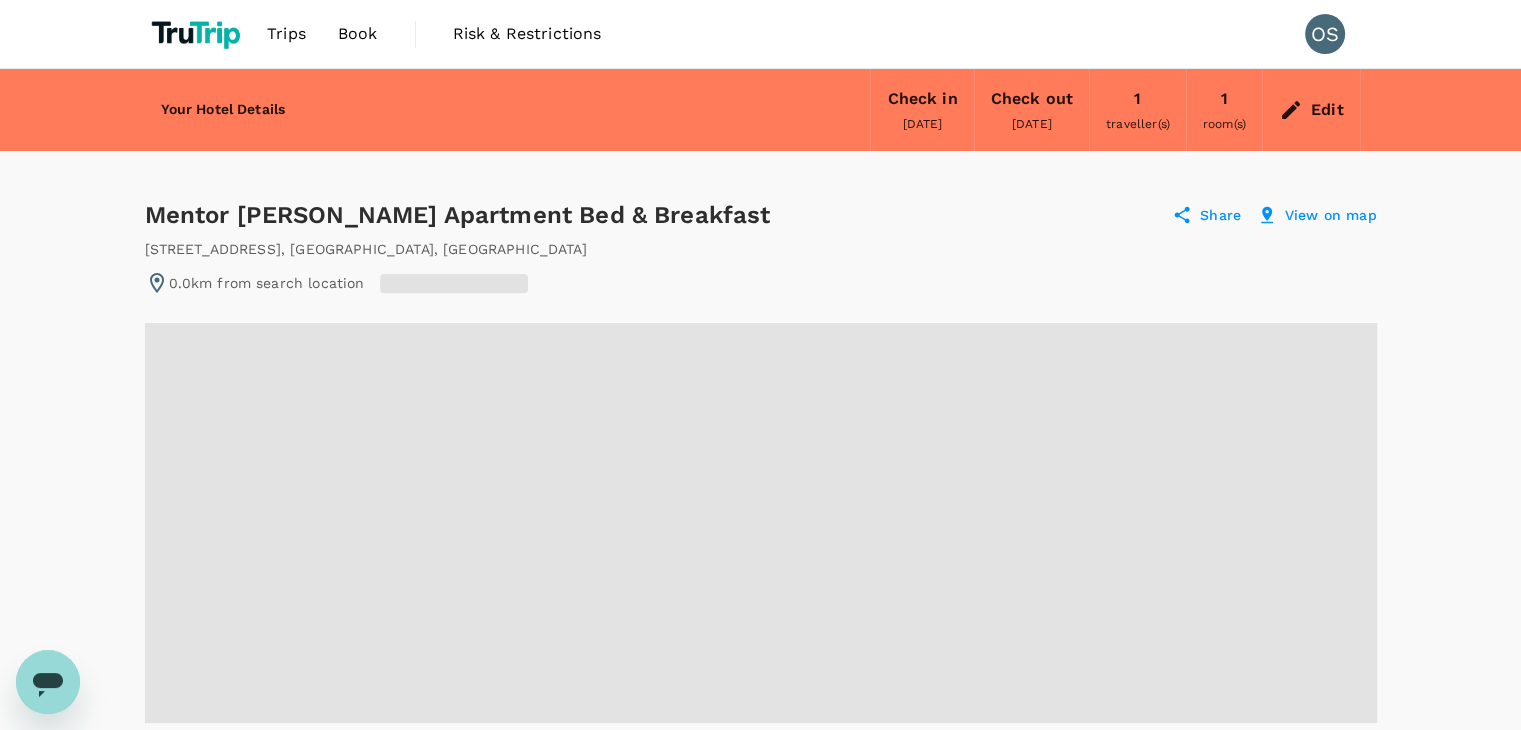 radio on "true" 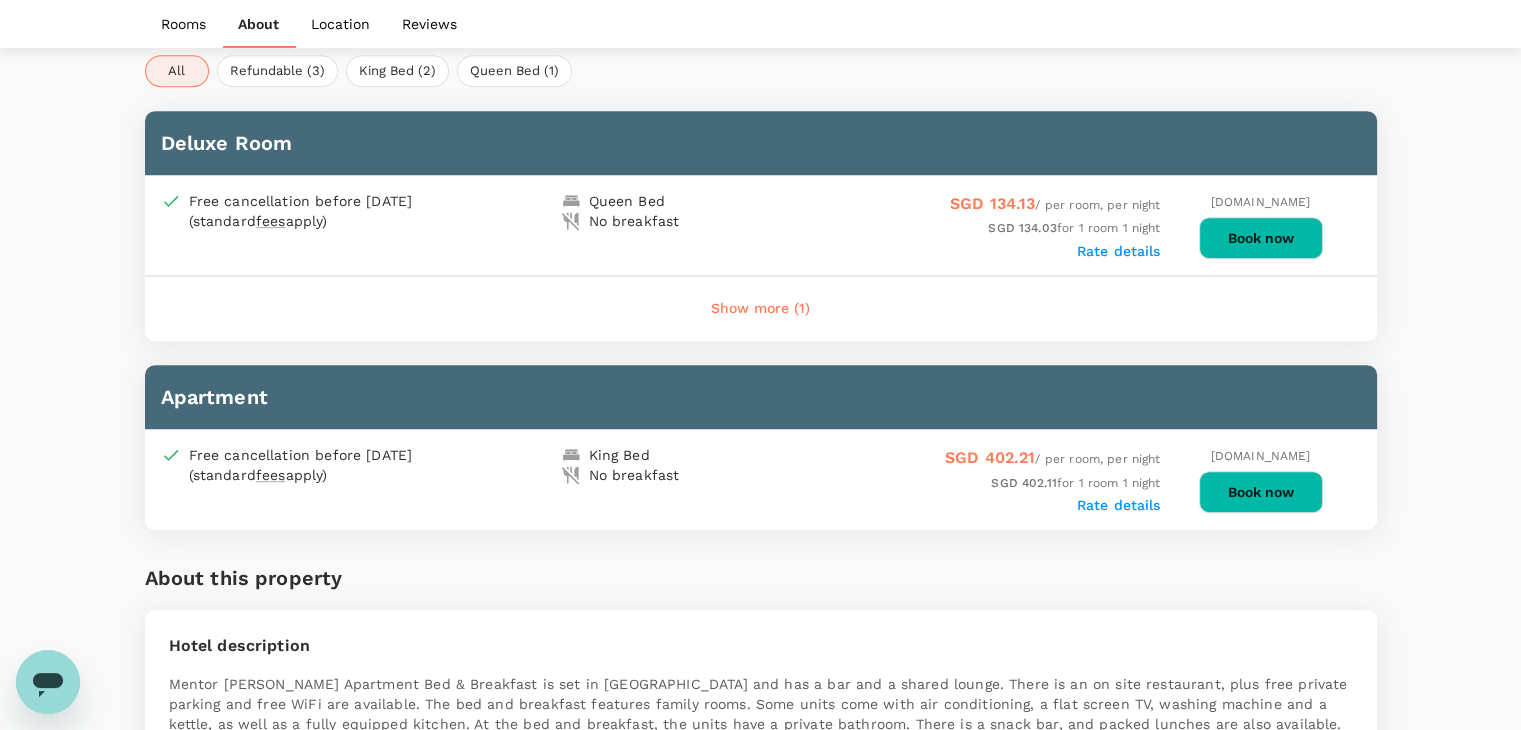 scroll, scrollTop: 980, scrollLeft: 0, axis: vertical 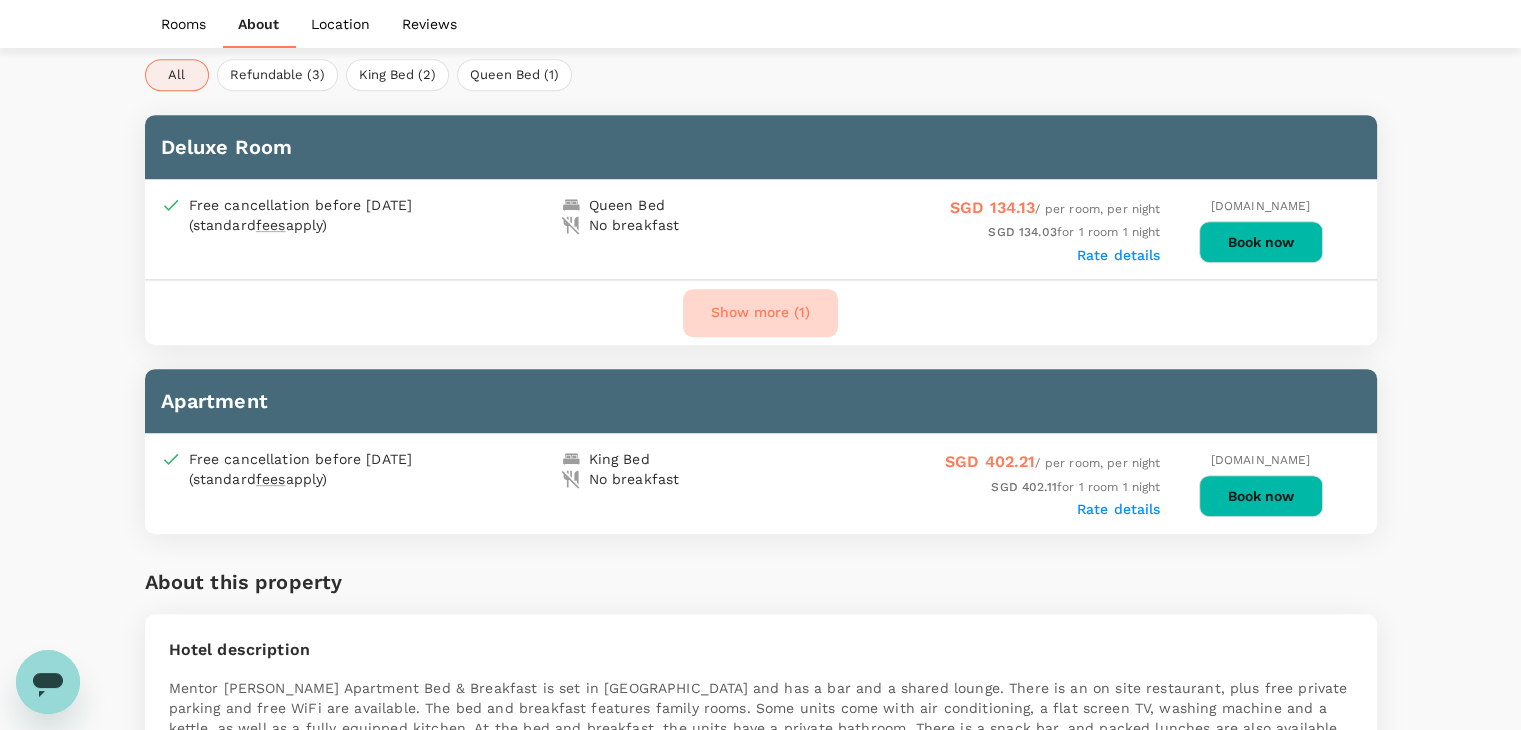 click on "Show more (1)" at bounding box center [760, 313] 